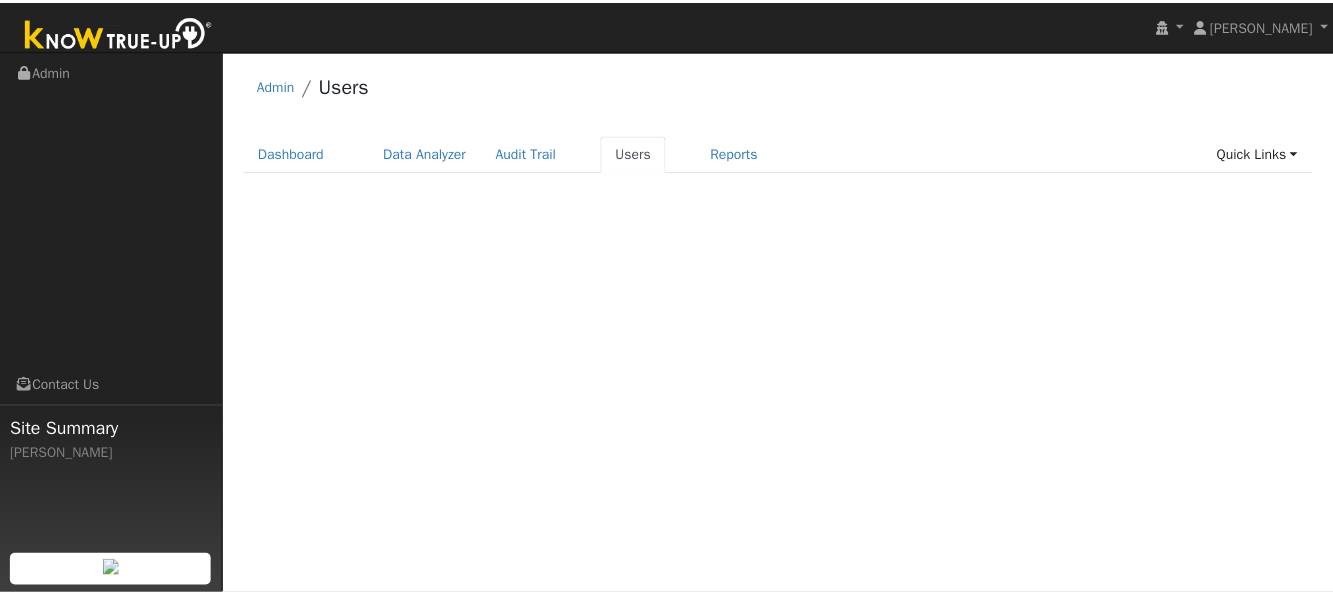 scroll, scrollTop: 0, scrollLeft: 0, axis: both 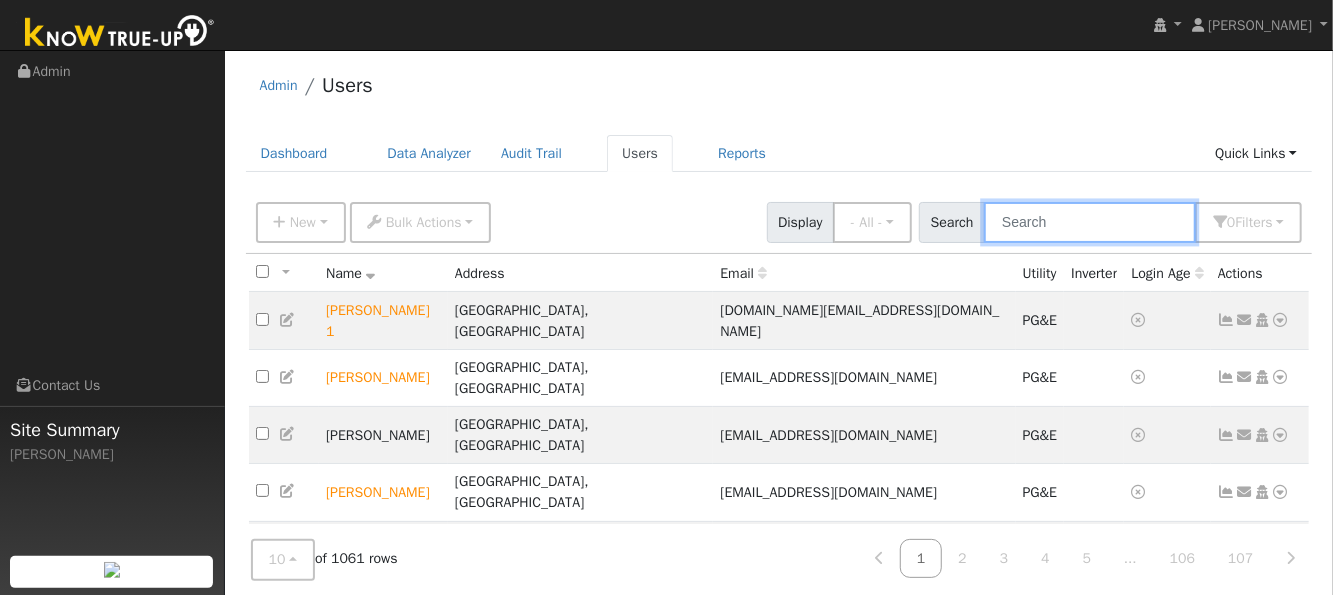 click at bounding box center (1090, 222) 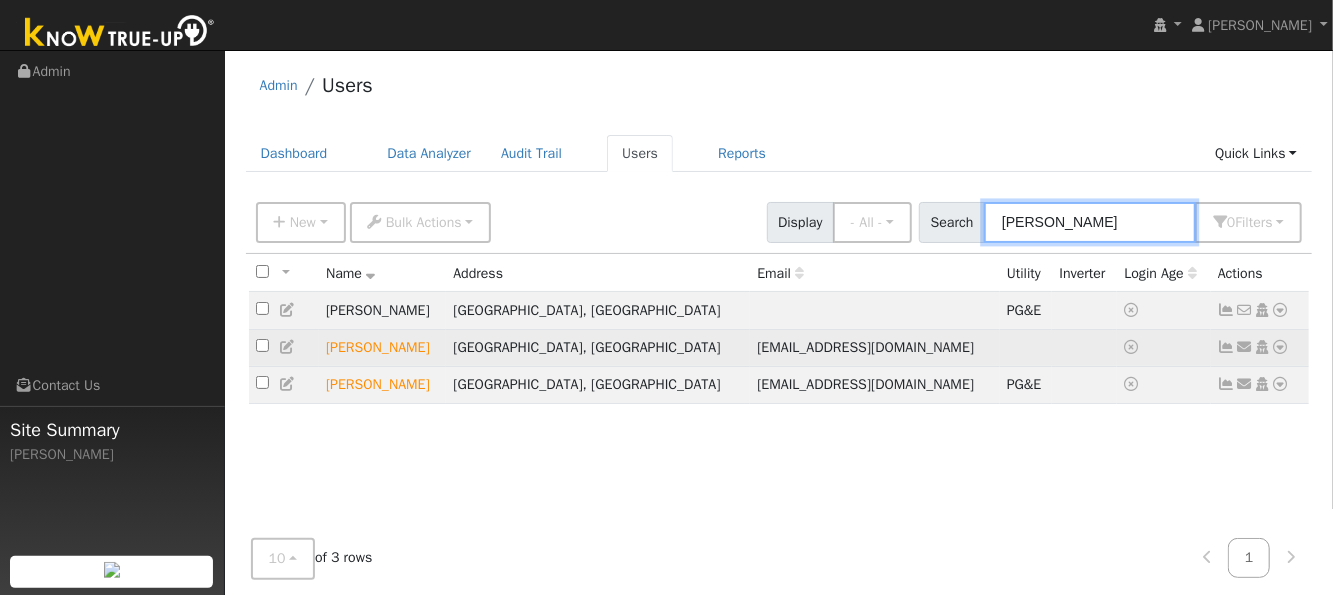 type on "pena" 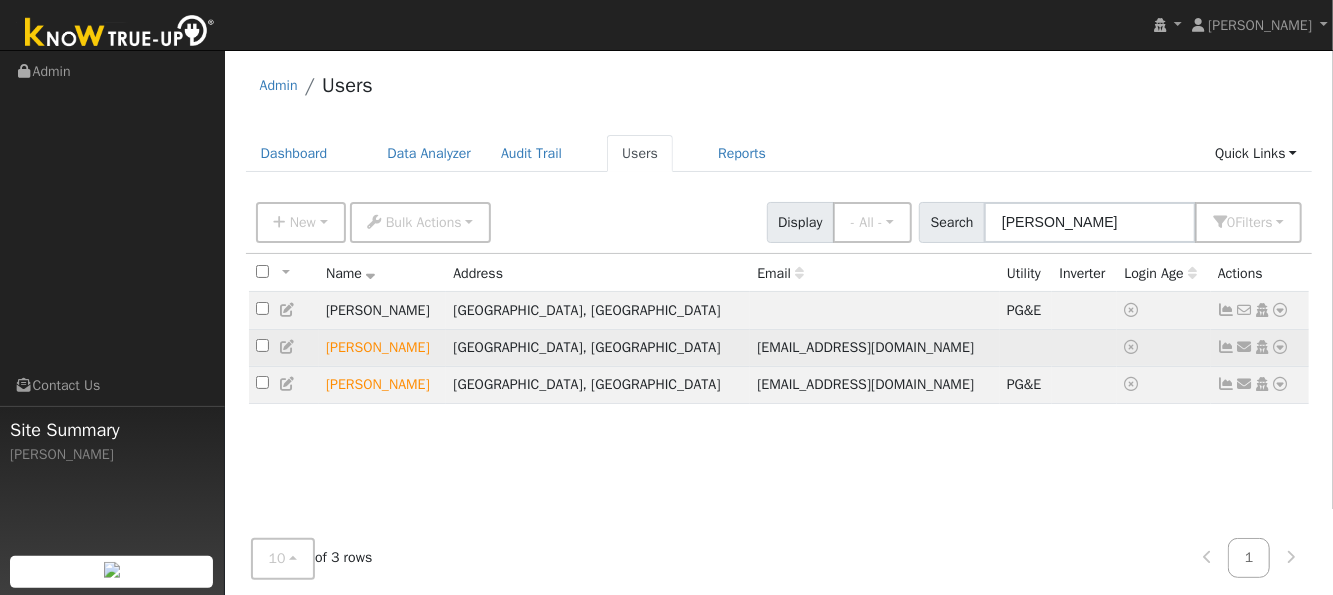 click at bounding box center (1281, 347) 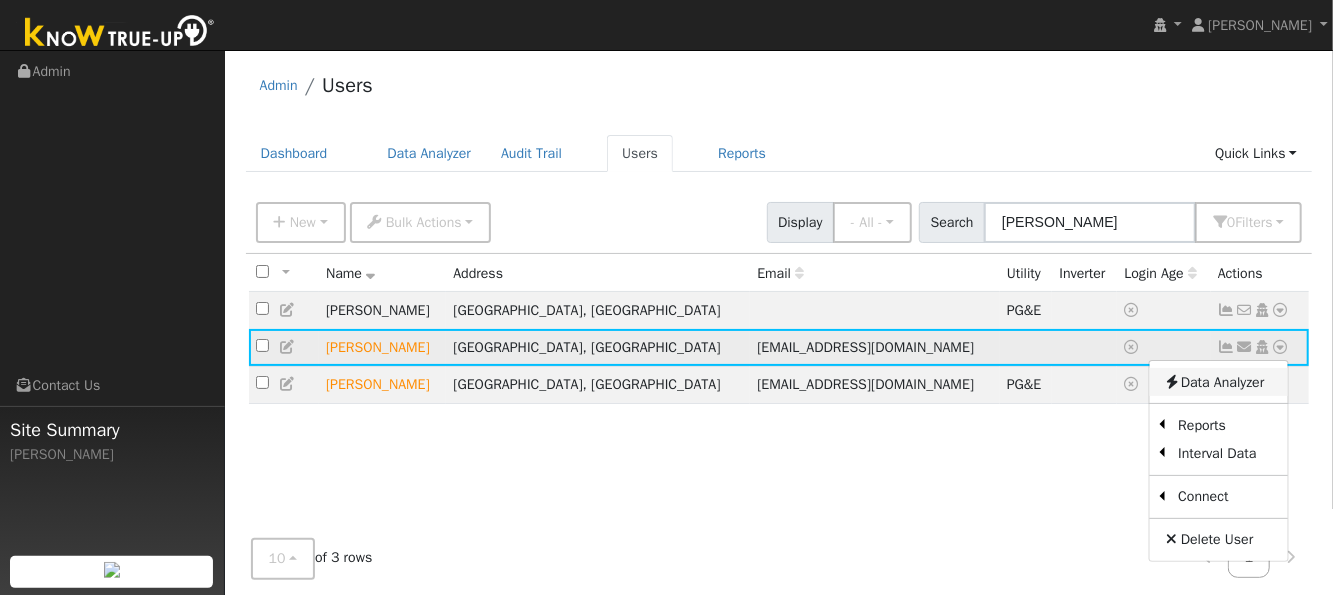 click on "Data Analyzer" at bounding box center [1218, 382] 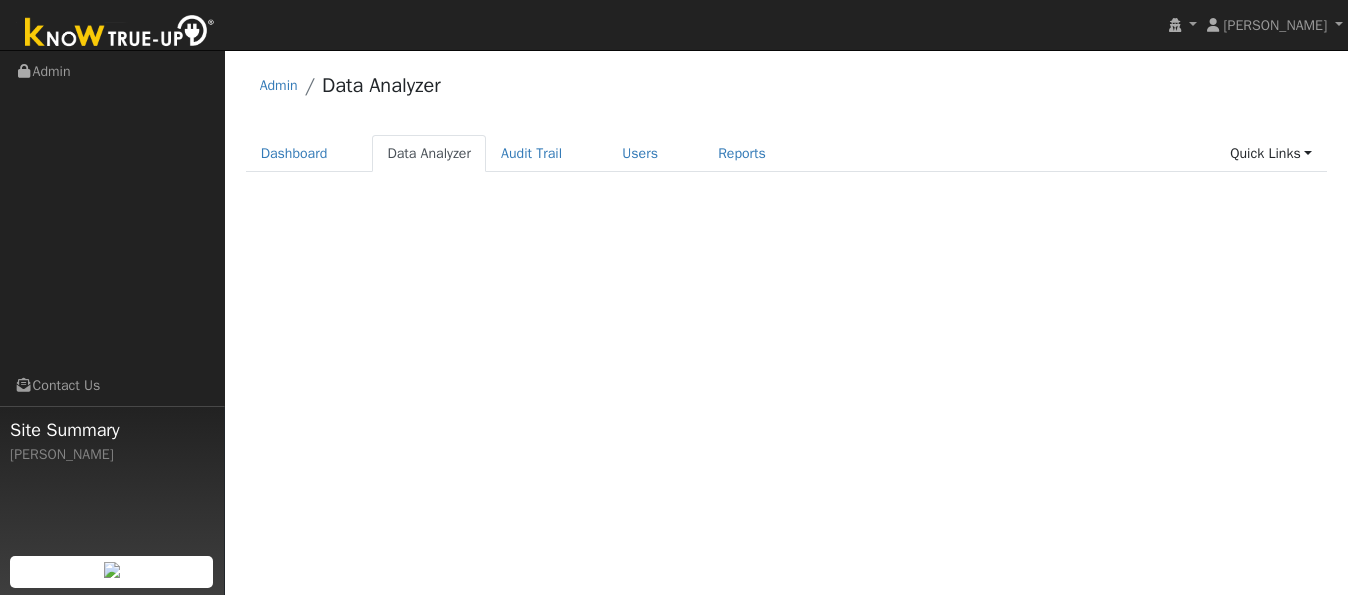scroll, scrollTop: 0, scrollLeft: 0, axis: both 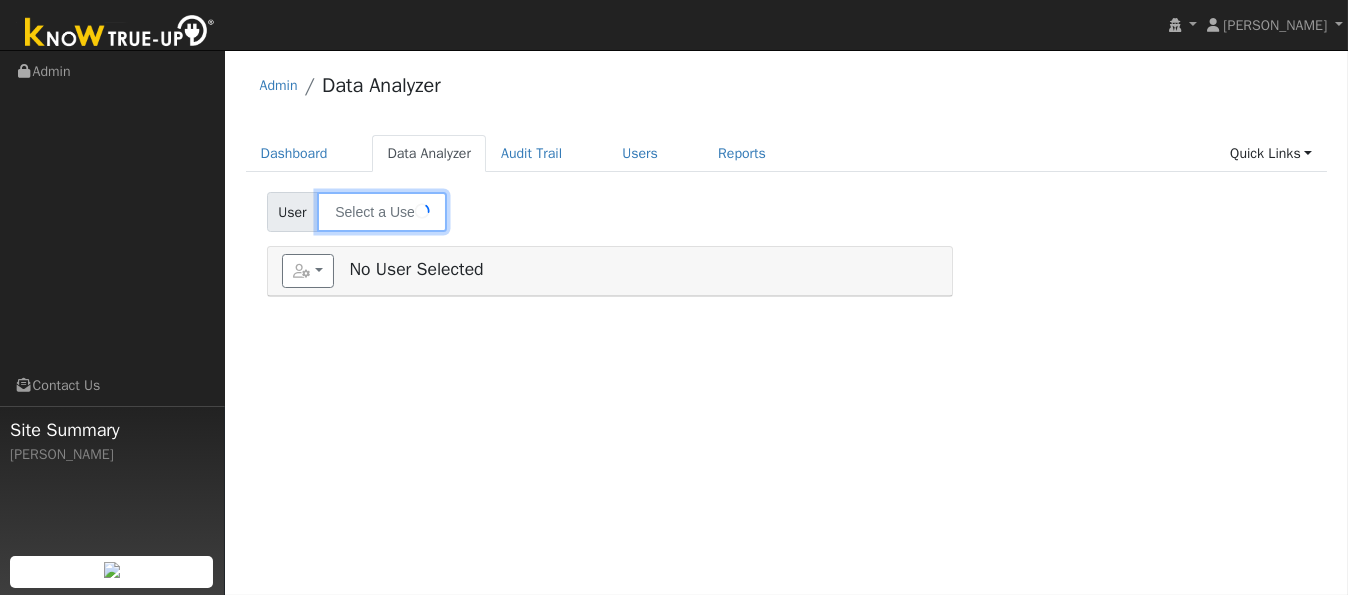 type on "[PERSON_NAME]" 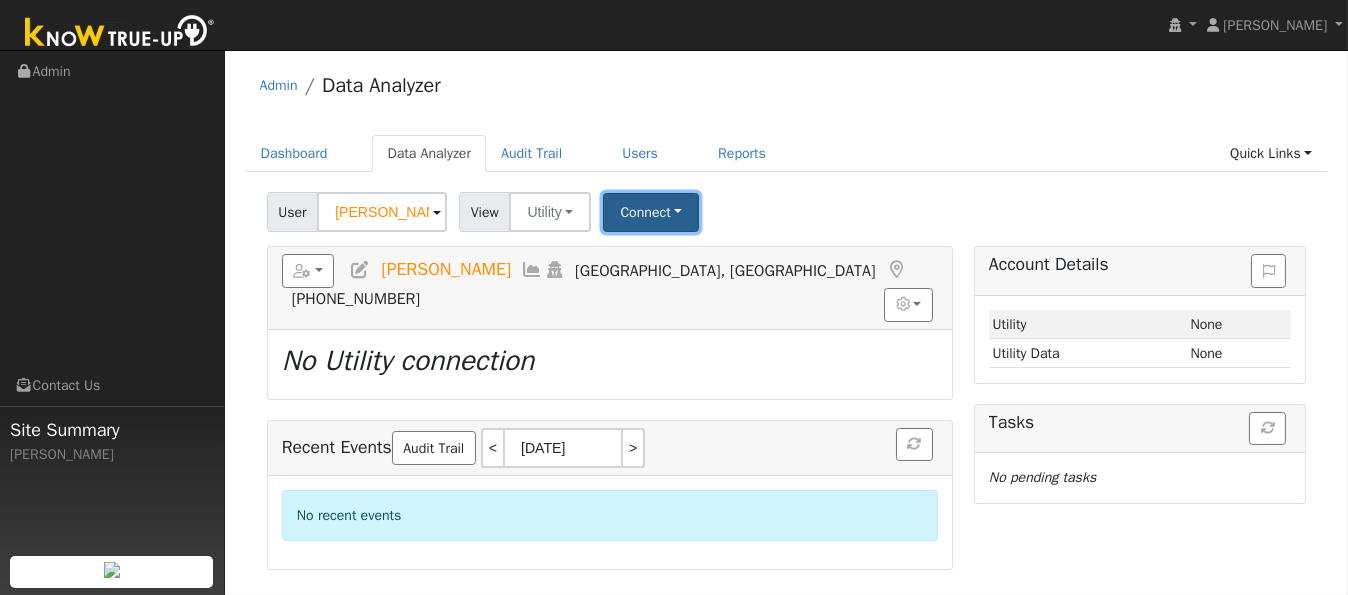 click on "Connect" at bounding box center [651, 212] 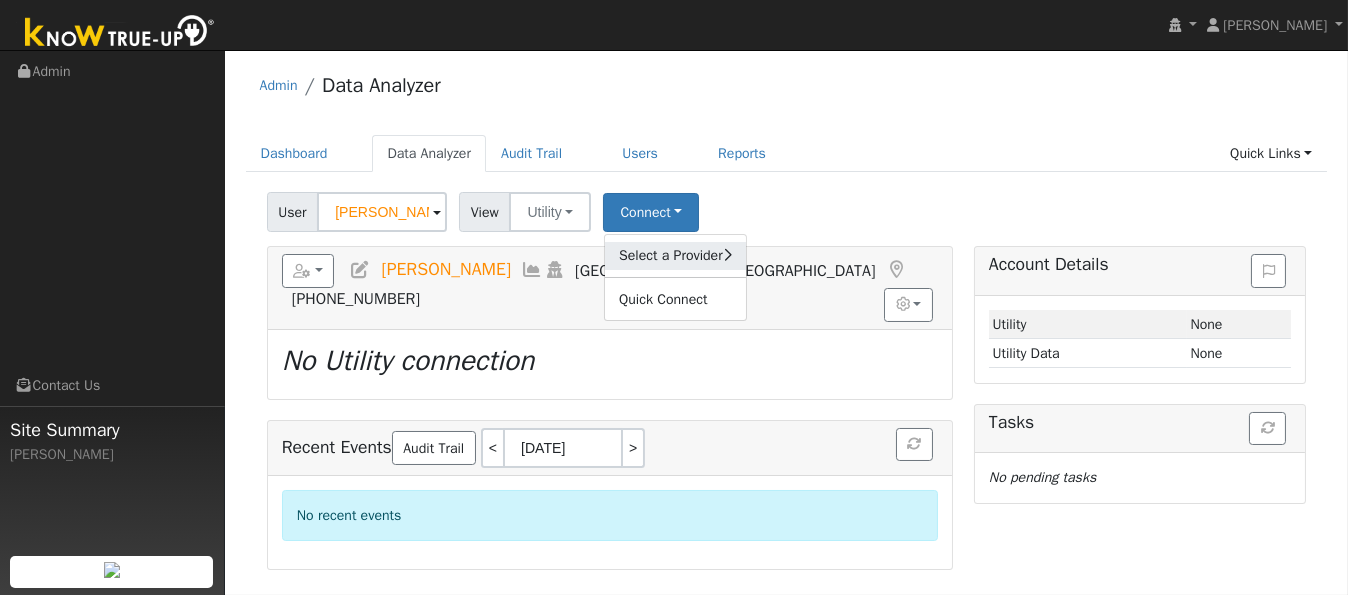 click on "Select a Provider" 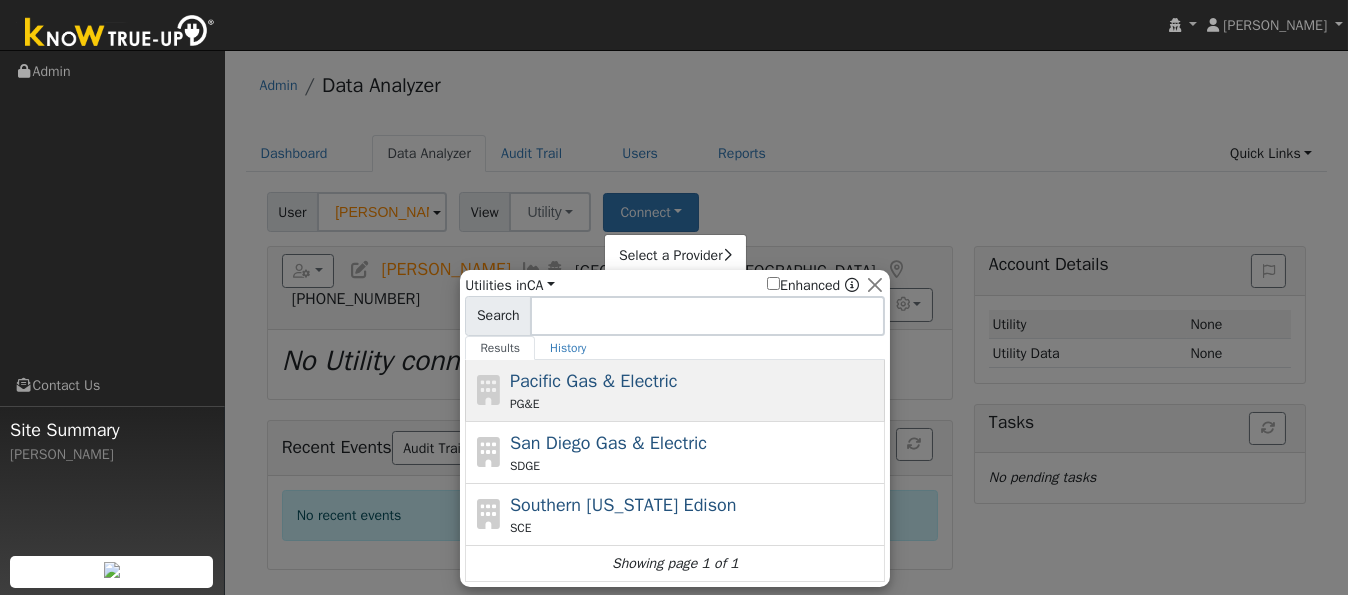 click on "Pacific Gas & Electric" at bounding box center [594, 381] 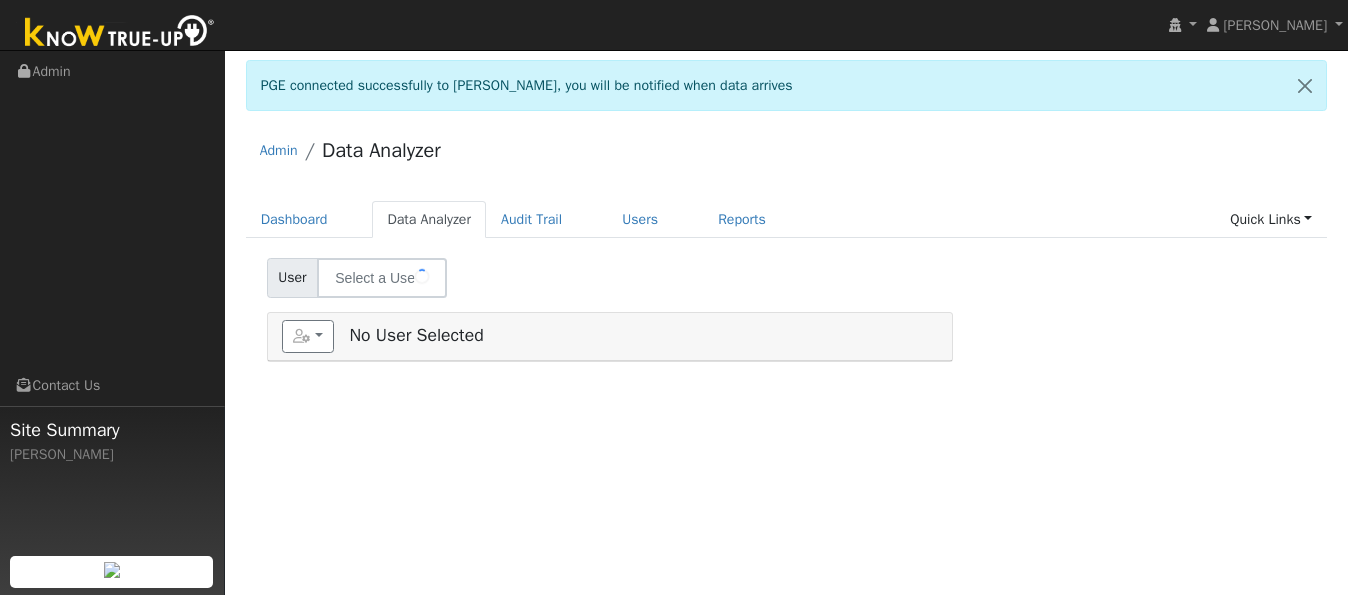 type on "[PERSON_NAME]" 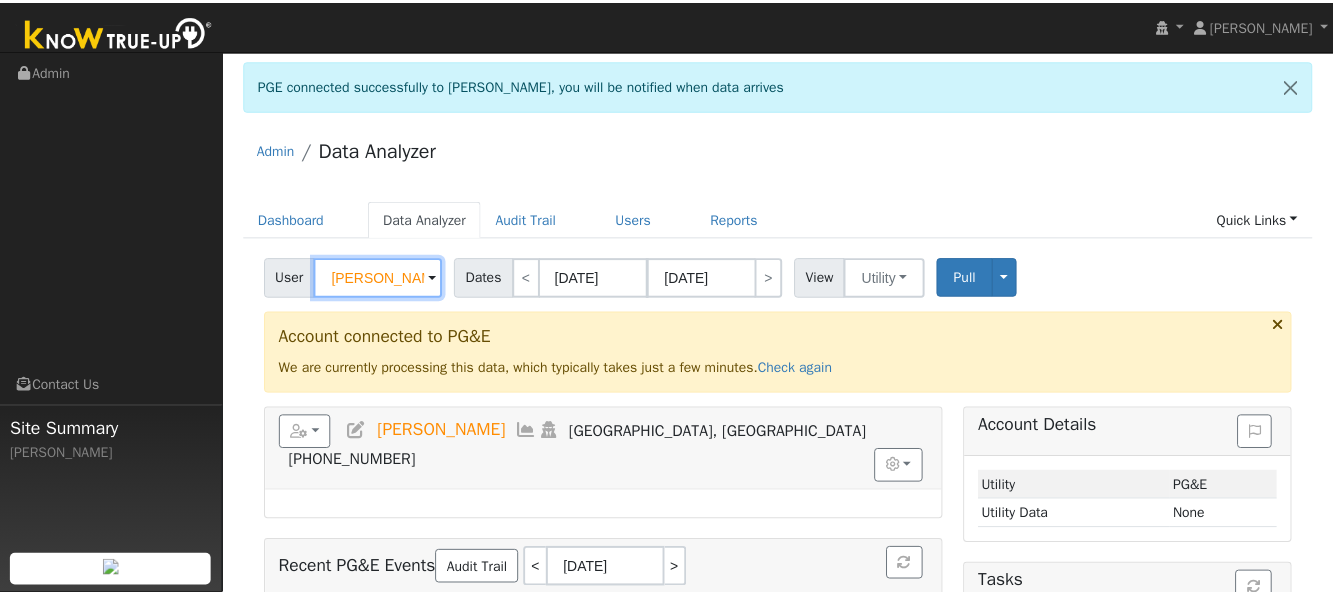 scroll, scrollTop: 0, scrollLeft: 0, axis: both 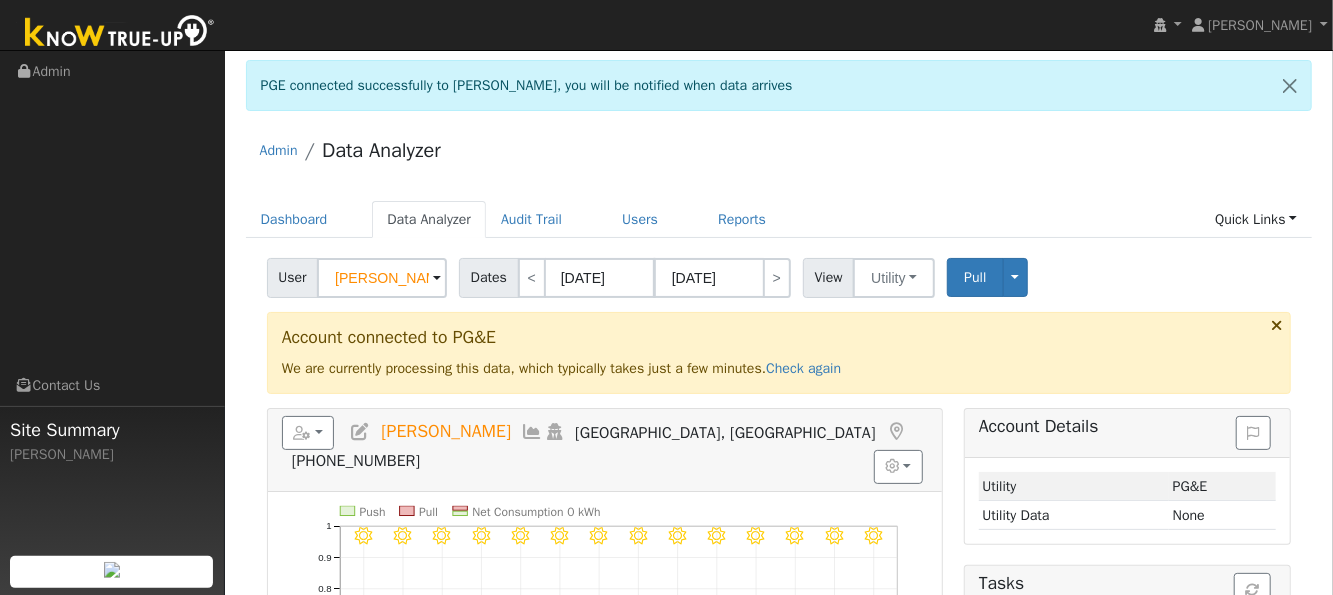 click on "Admin
Data Analyzer" at bounding box center (779, 155) 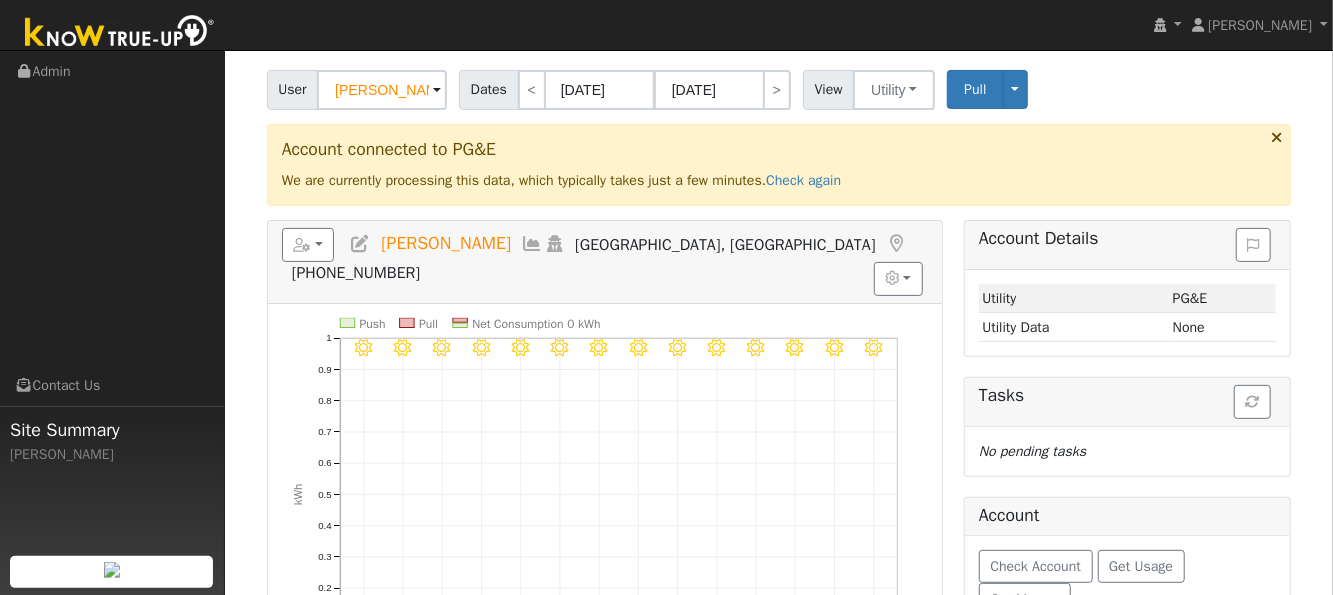 scroll, scrollTop: 266, scrollLeft: 0, axis: vertical 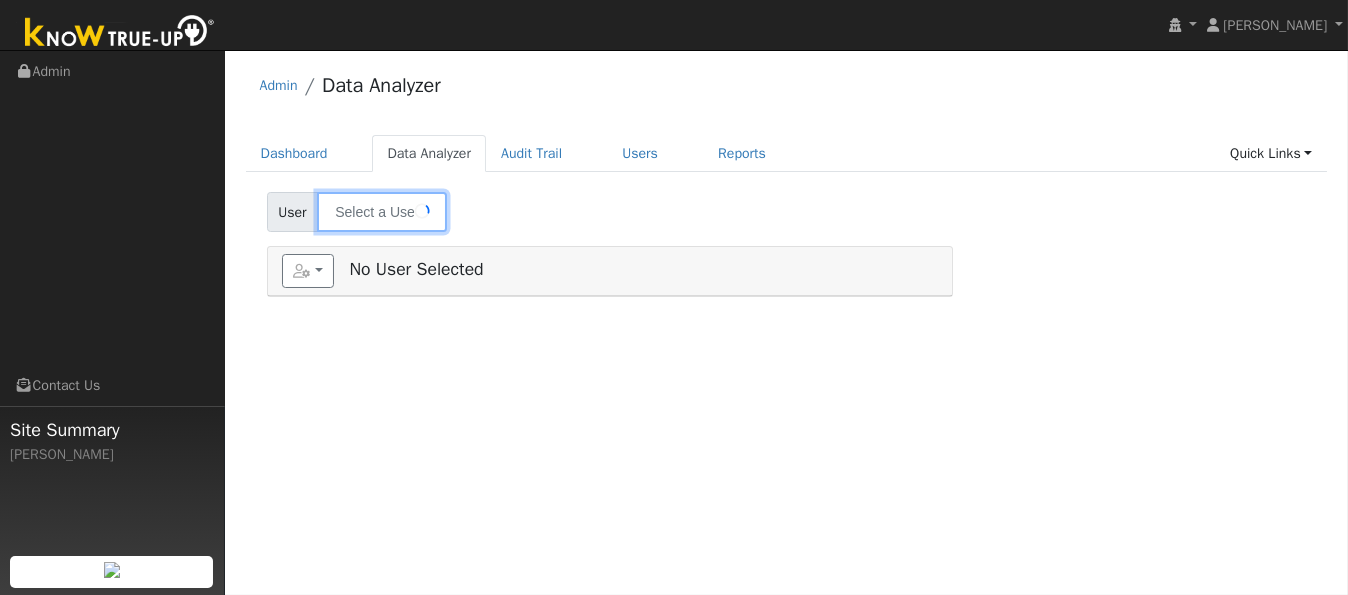 type on "[PERSON_NAME]" 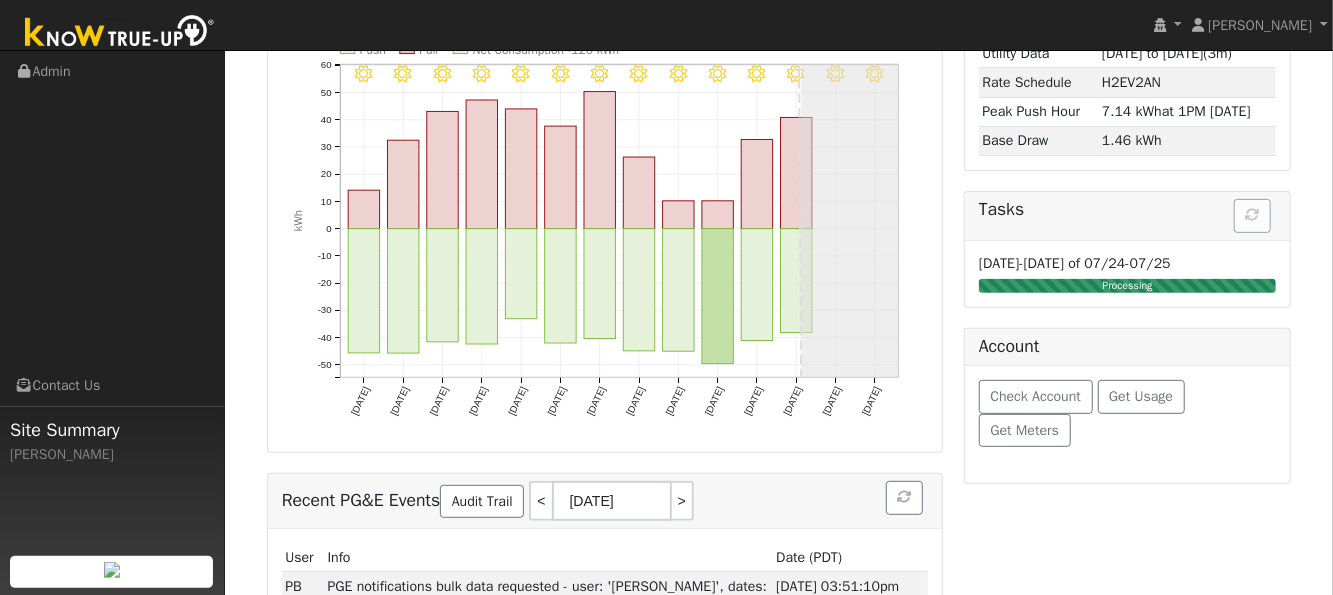 scroll, scrollTop: 266, scrollLeft: 0, axis: vertical 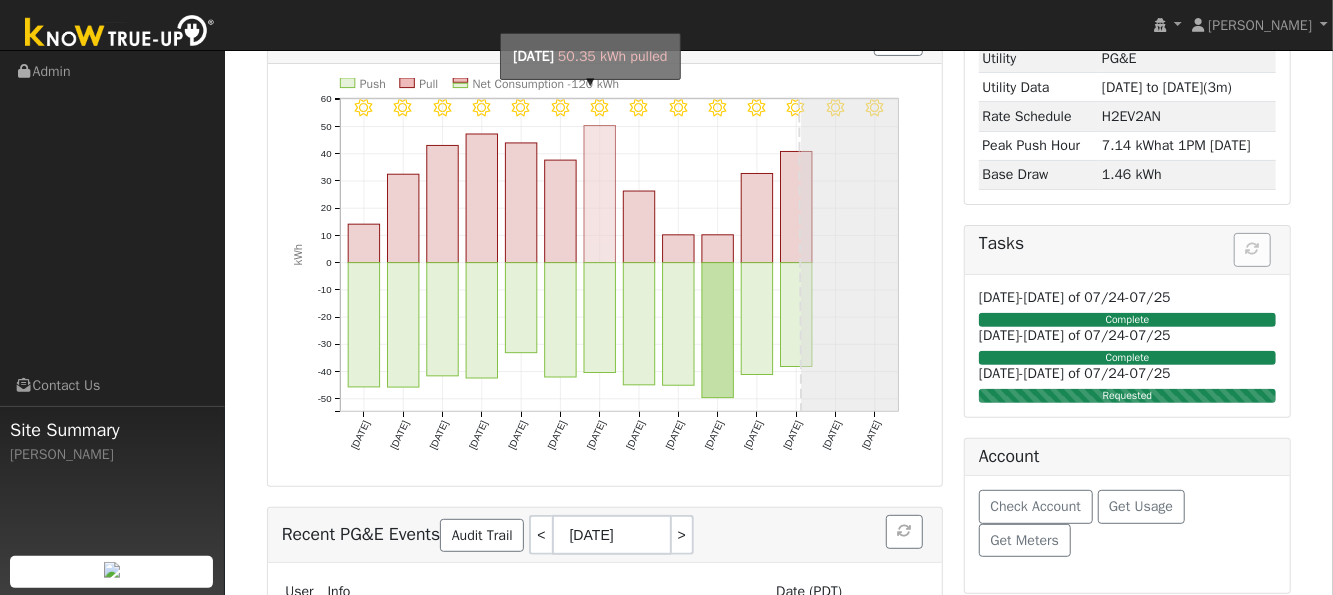 click on "onclick=""" 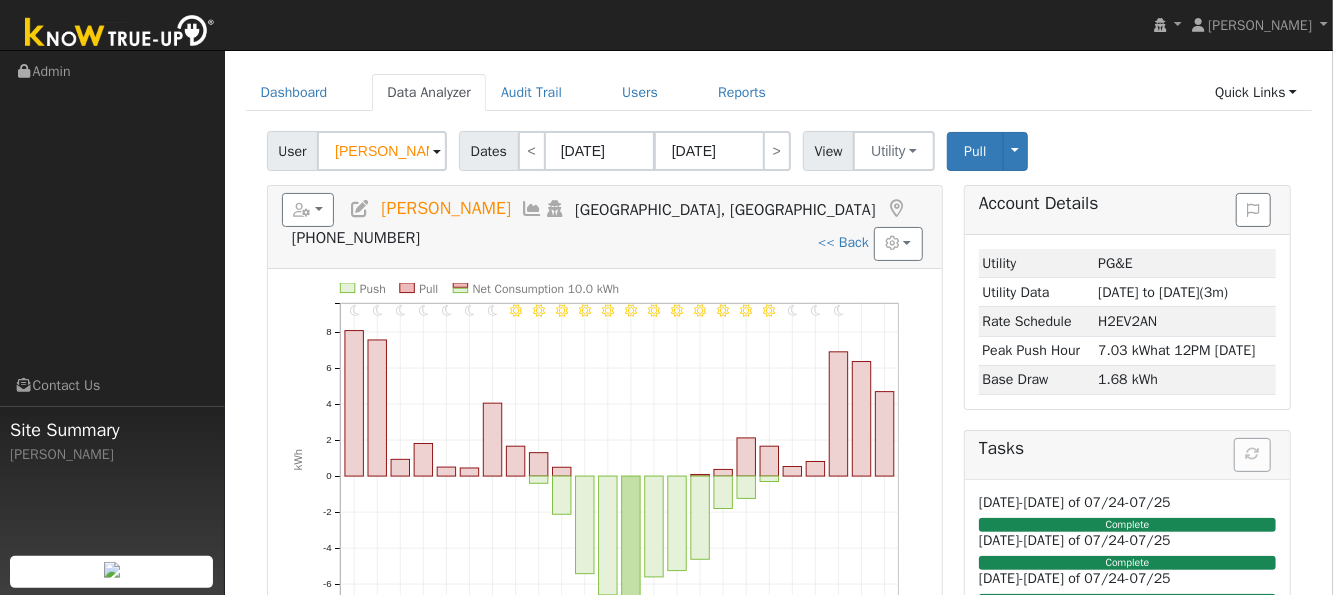 scroll, scrollTop: 0, scrollLeft: 0, axis: both 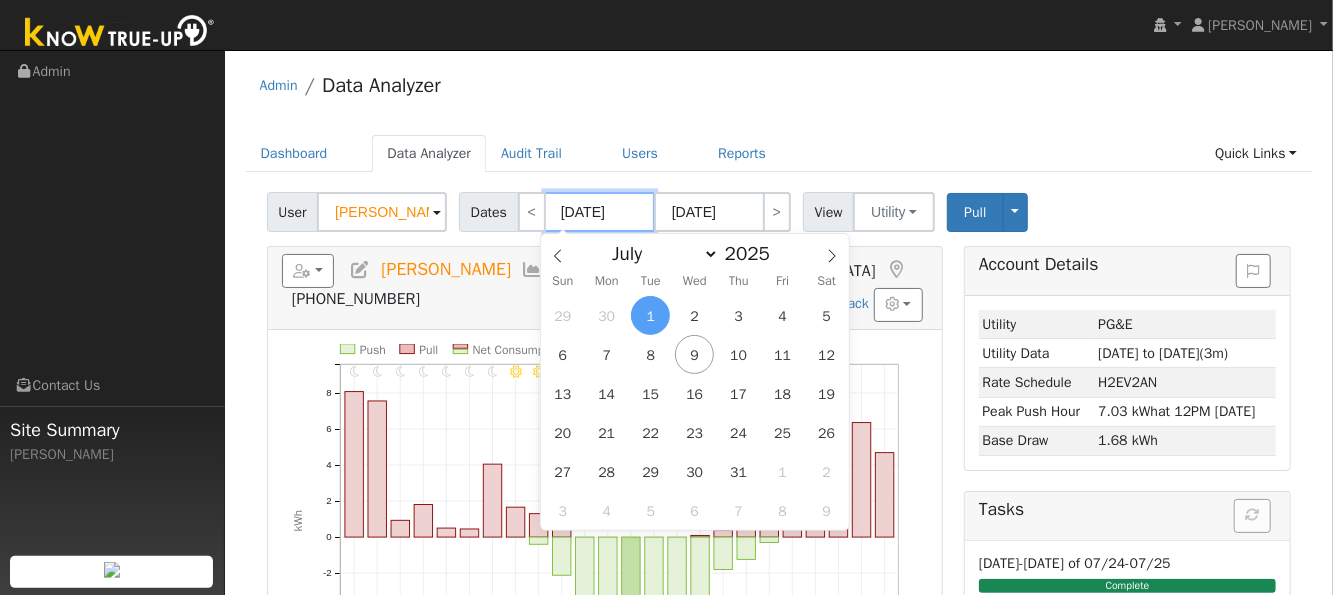 click on "07/01/2025" at bounding box center [600, 212] 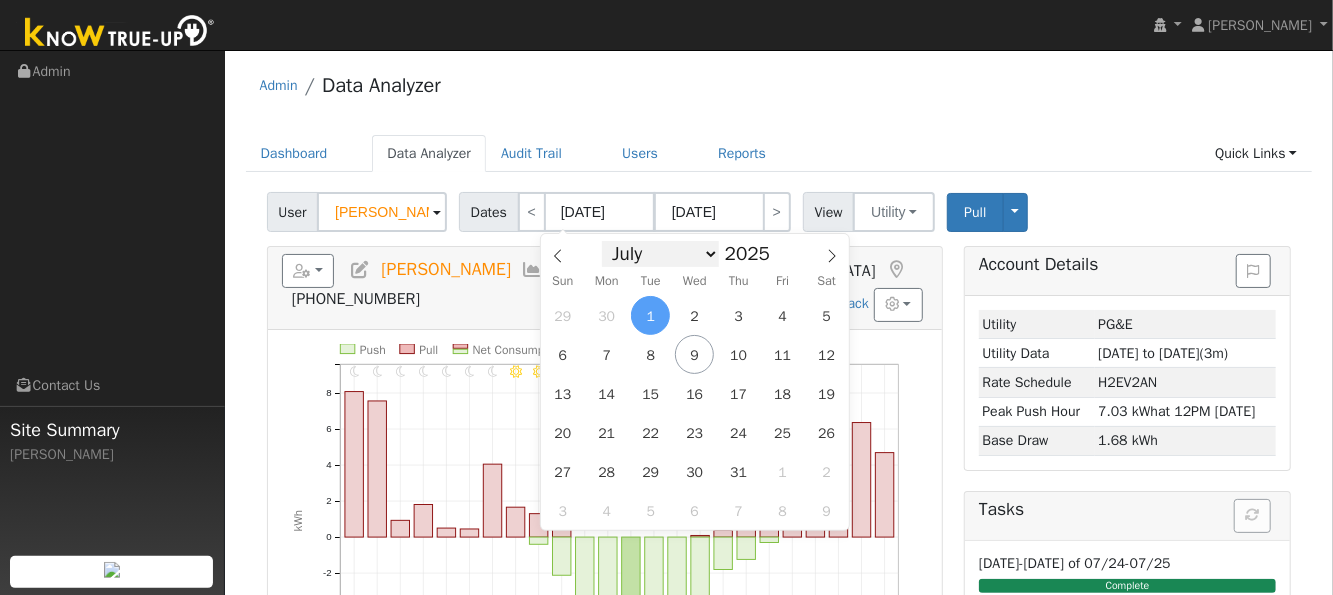 click on "January February March April May June July August September October November December" at bounding box center [660, 254] 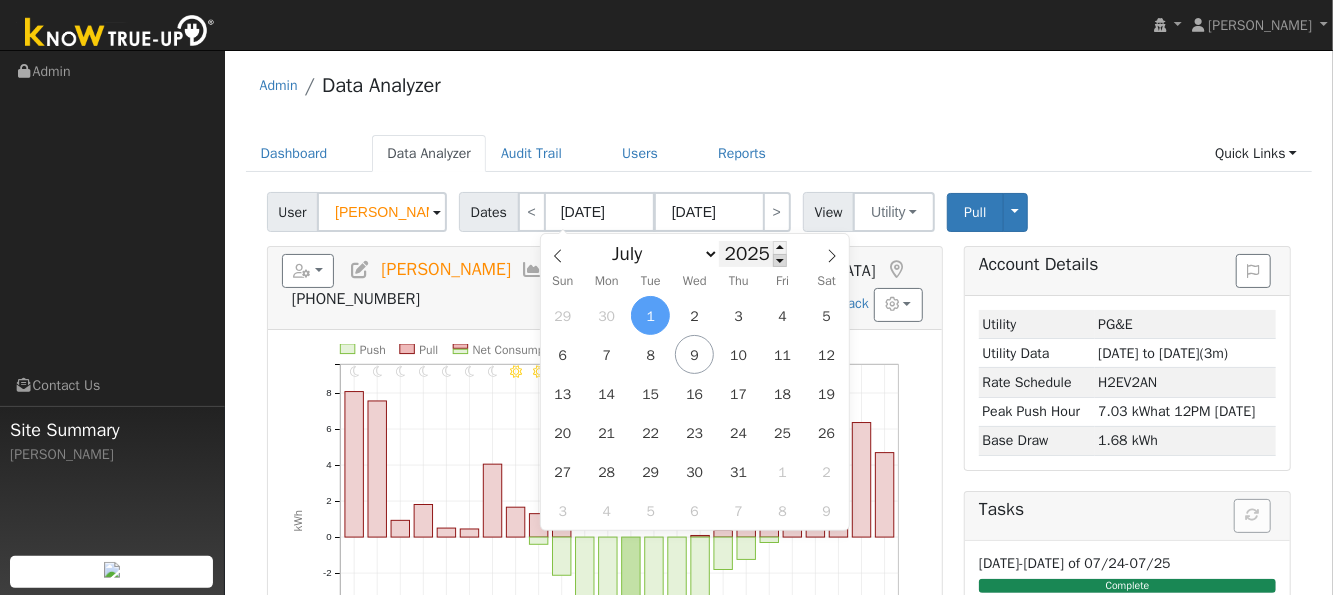 click at bounding box center [780, 260] 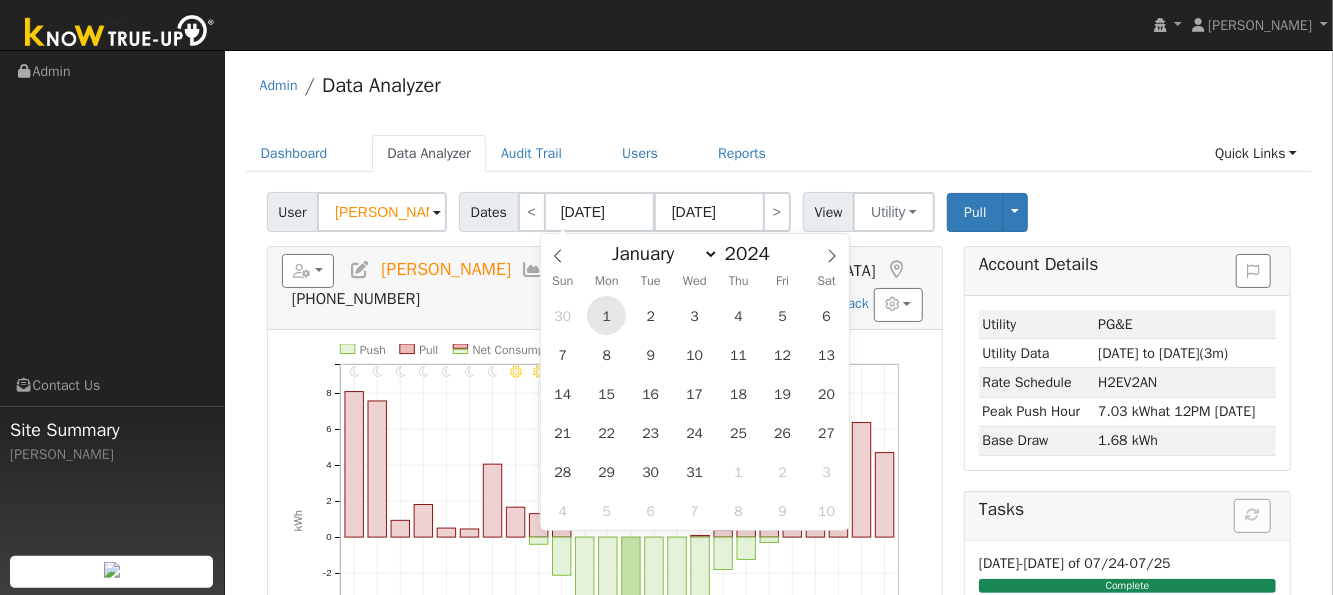 click on "1" at bounding box center (606, 315) 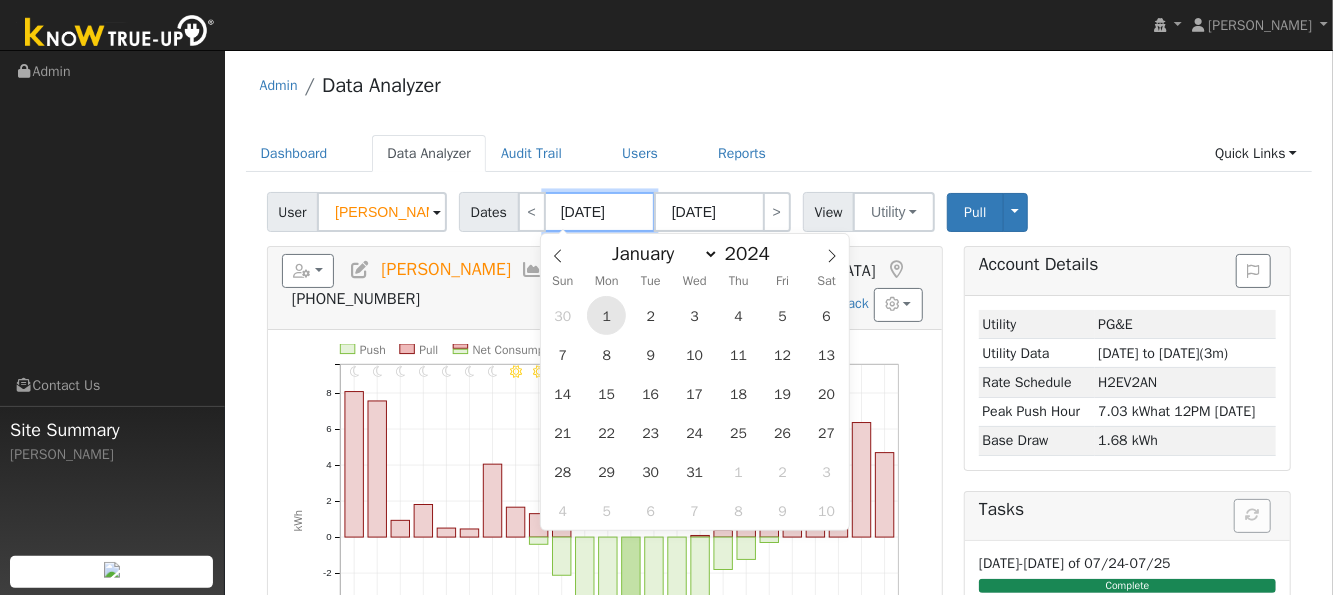 type on "07/01/2024" 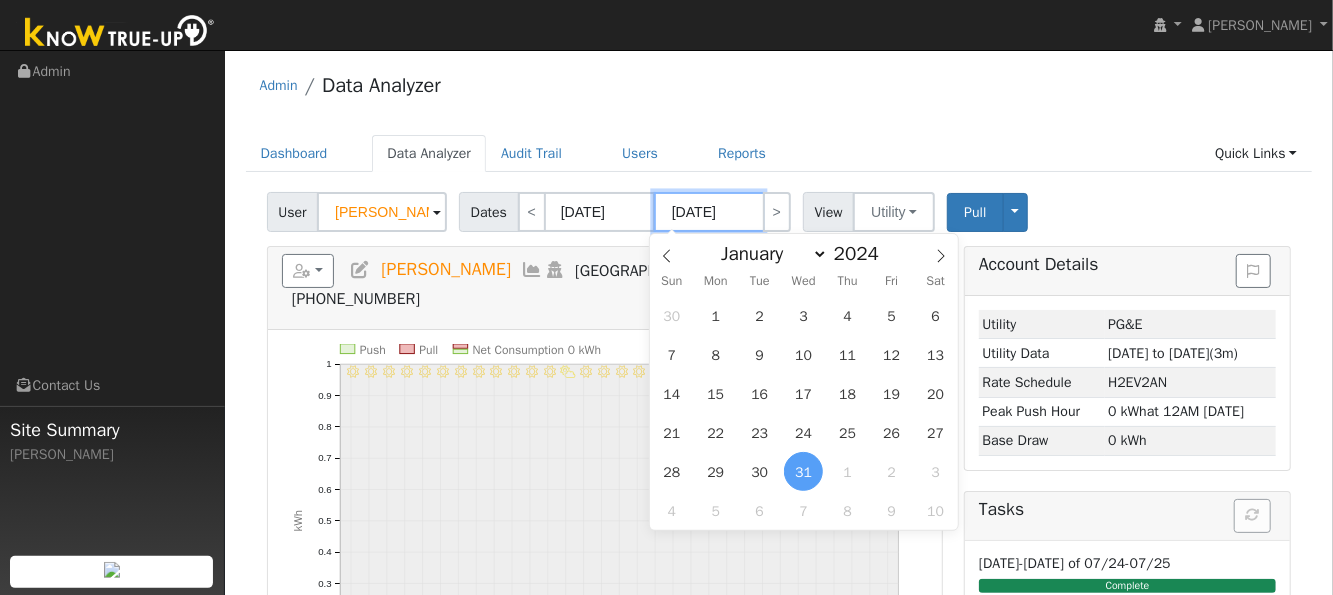 click on "07/31/2024" at bounding box center (709, 212) 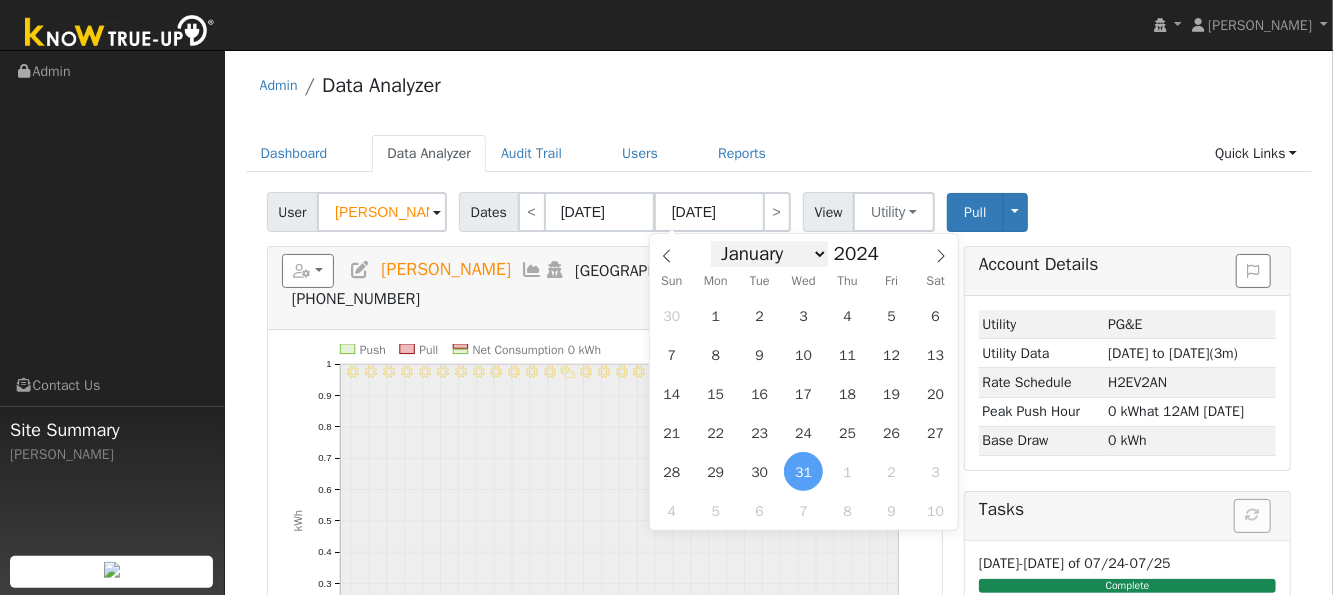 click on "January February March April May June July August September October November December" at bounding box center (769, 254) 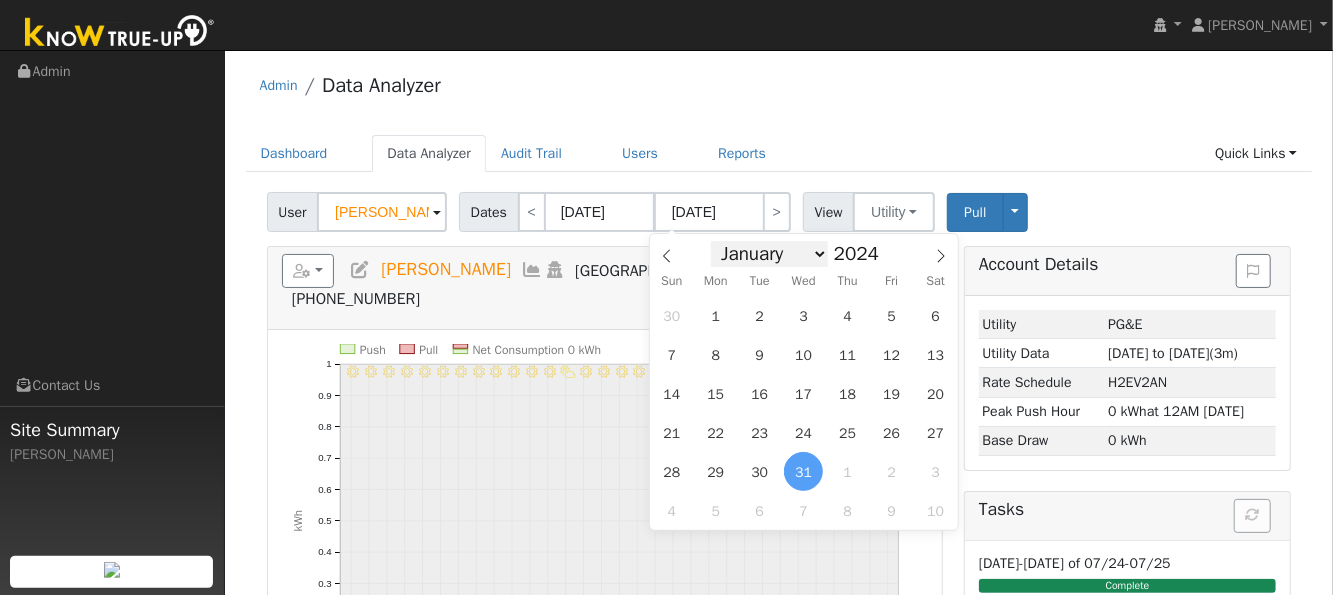 select on "5" 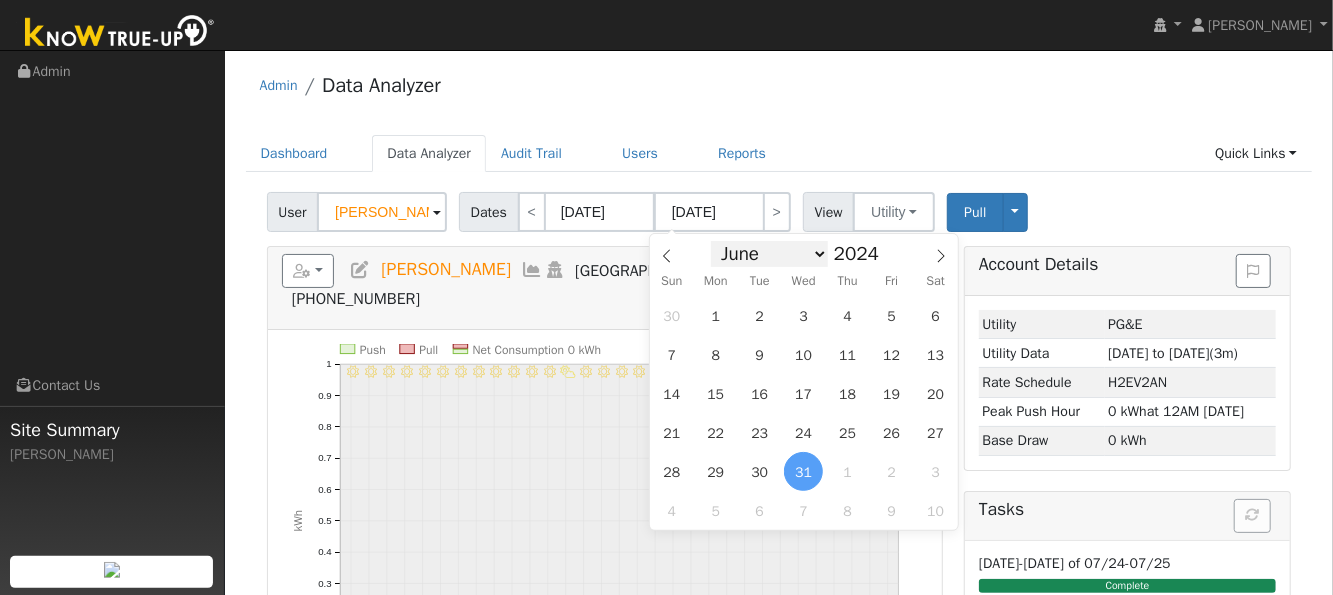 click on "January February March April May June July August September October November December" at bounding box center (769, 254) 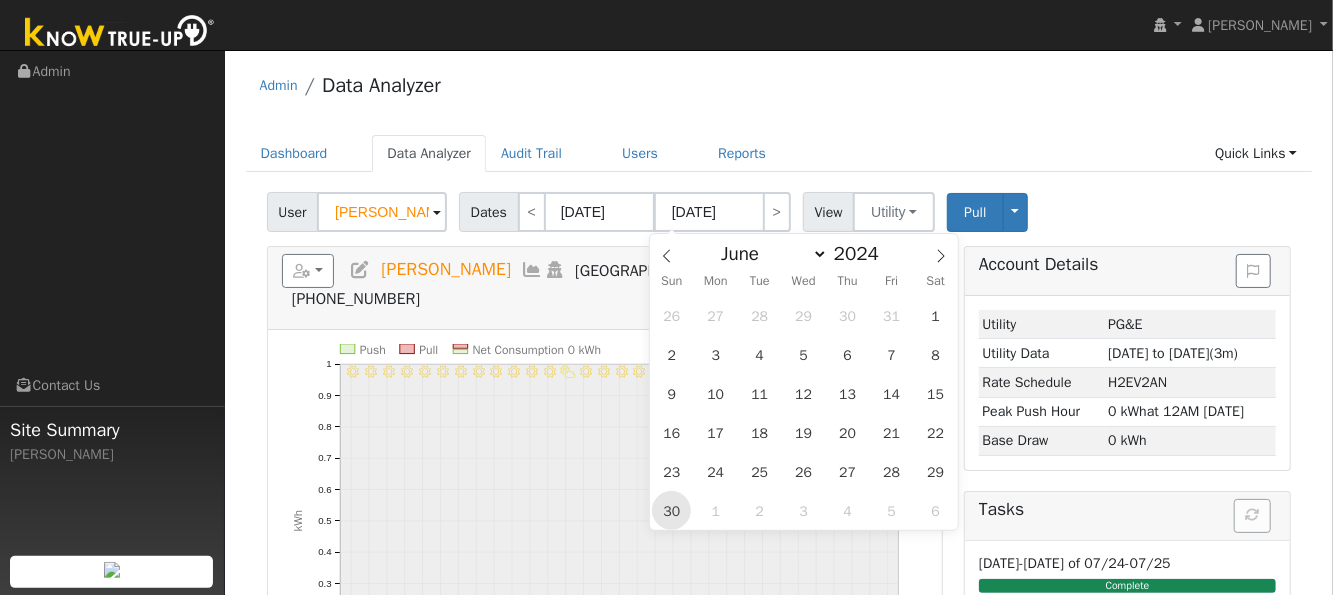 click on "30" at bounding box center [671, 510] 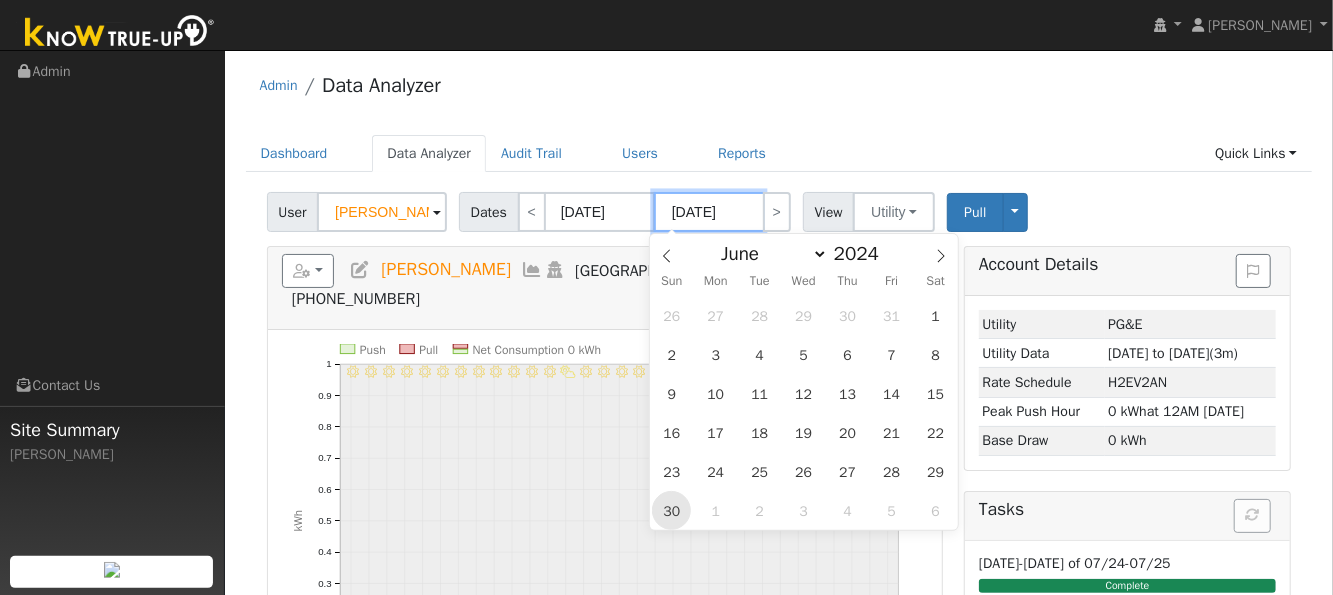 type on "06/30/2024" 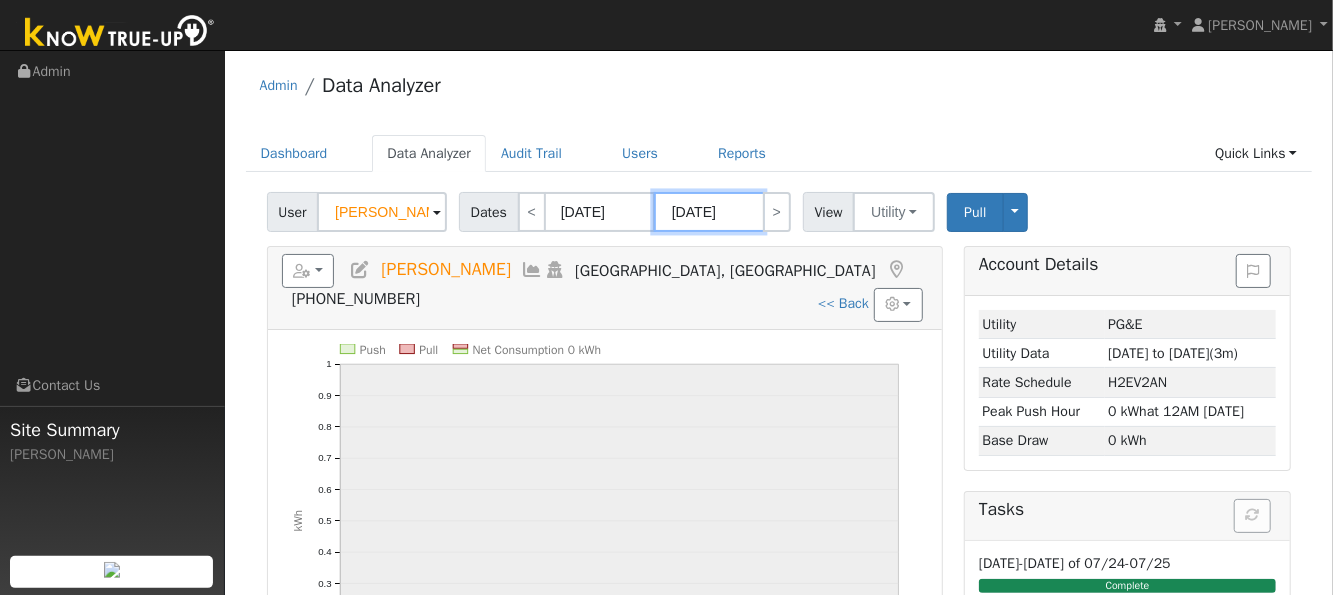 click on "06/30/2024" at bounding box center (709, 212) 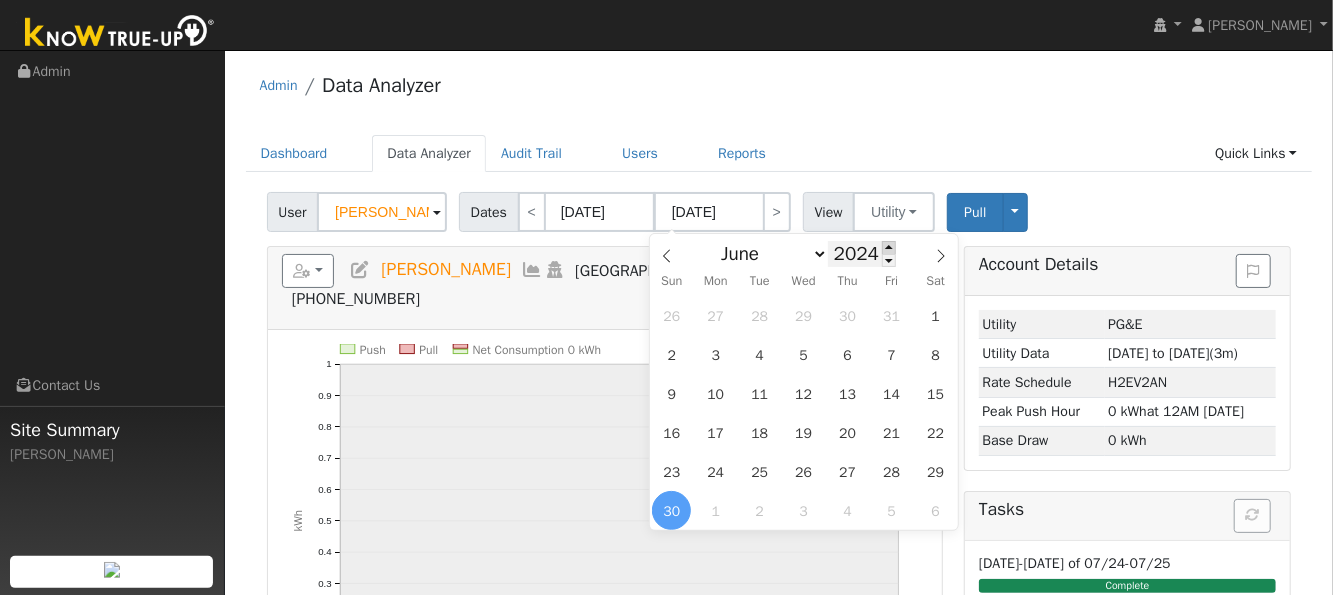 click at bounding box center [889, 247] 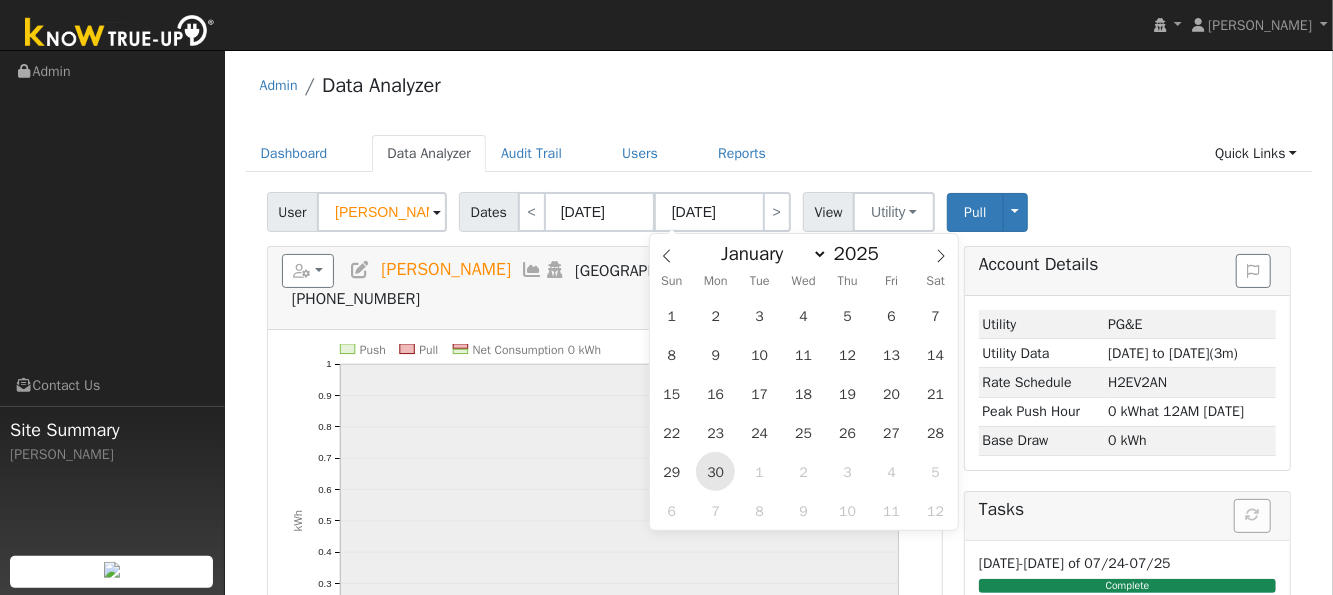 click on "30" at bounding box center [715, 471] 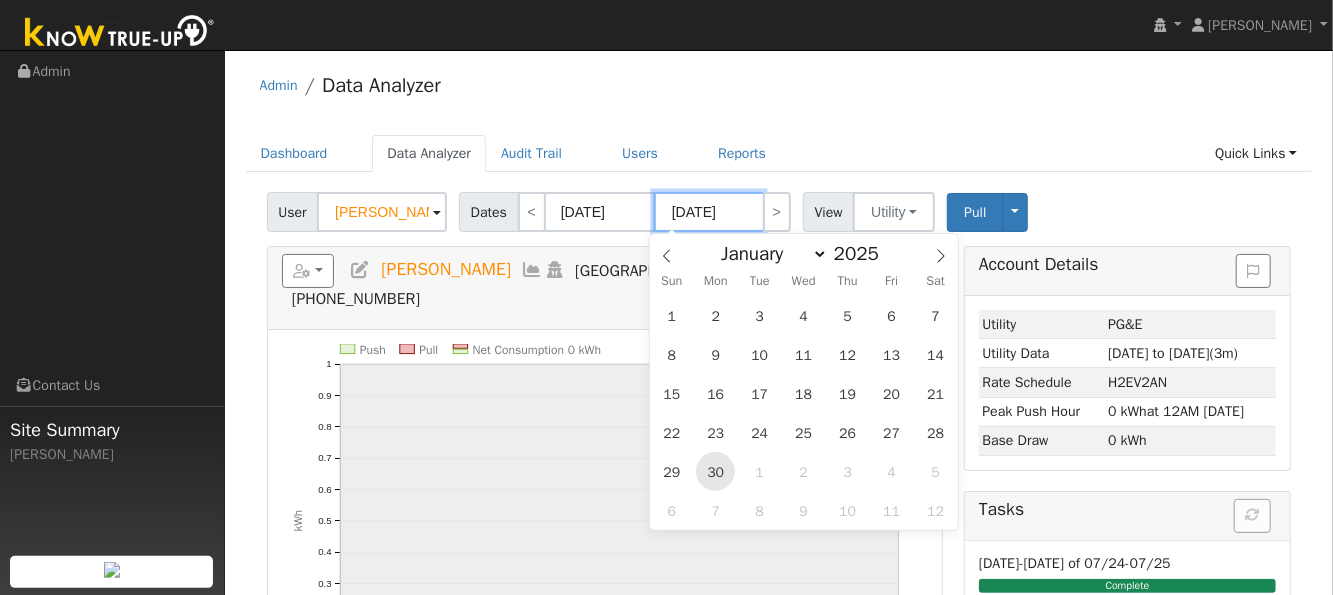 type on "06/30/2025" 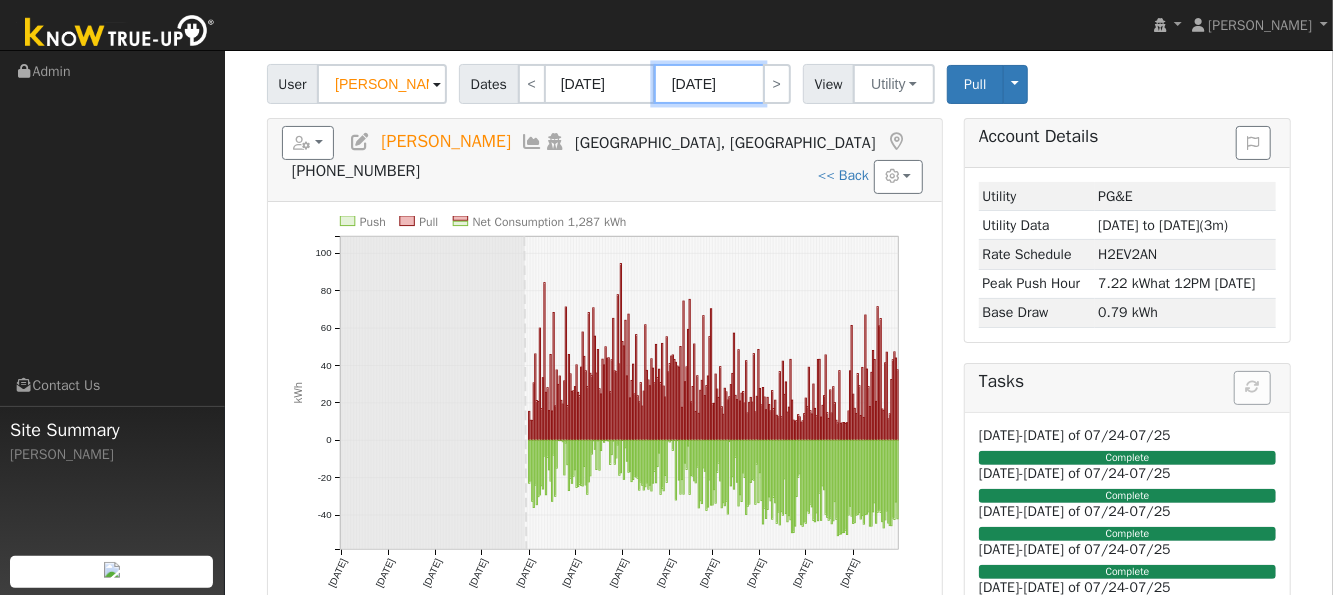 scroll, scrollTop: 133, scrollLeft: 0, axis: vertical 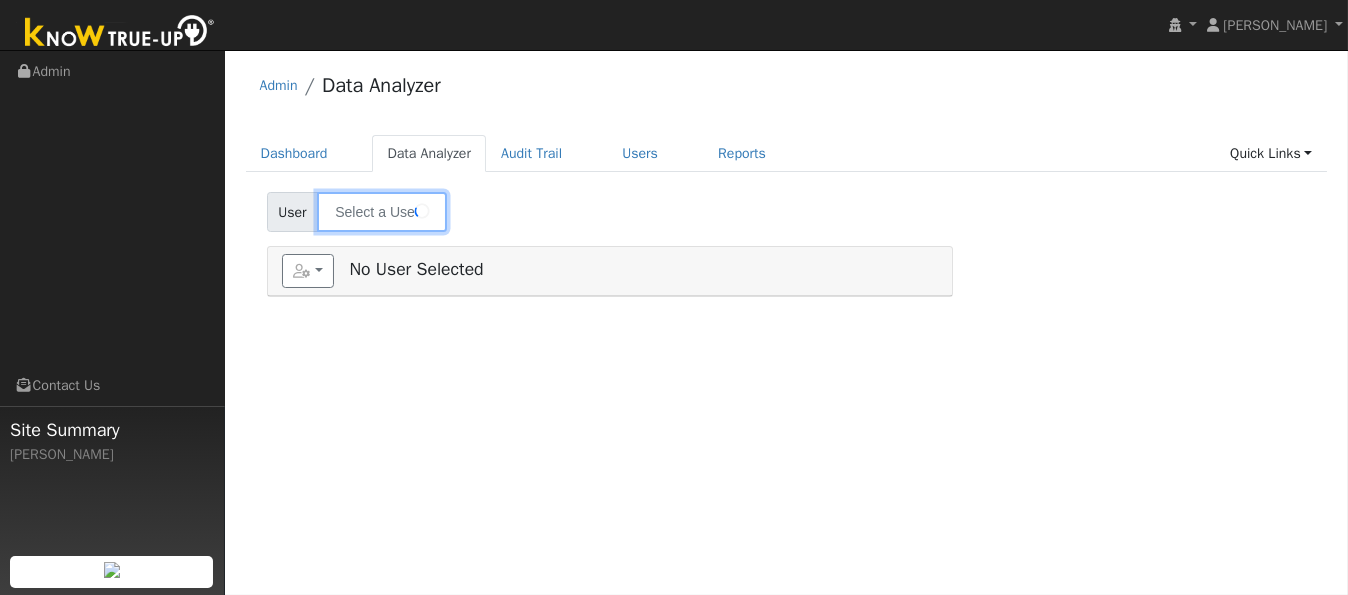 type on "[PERSON_NAME]" 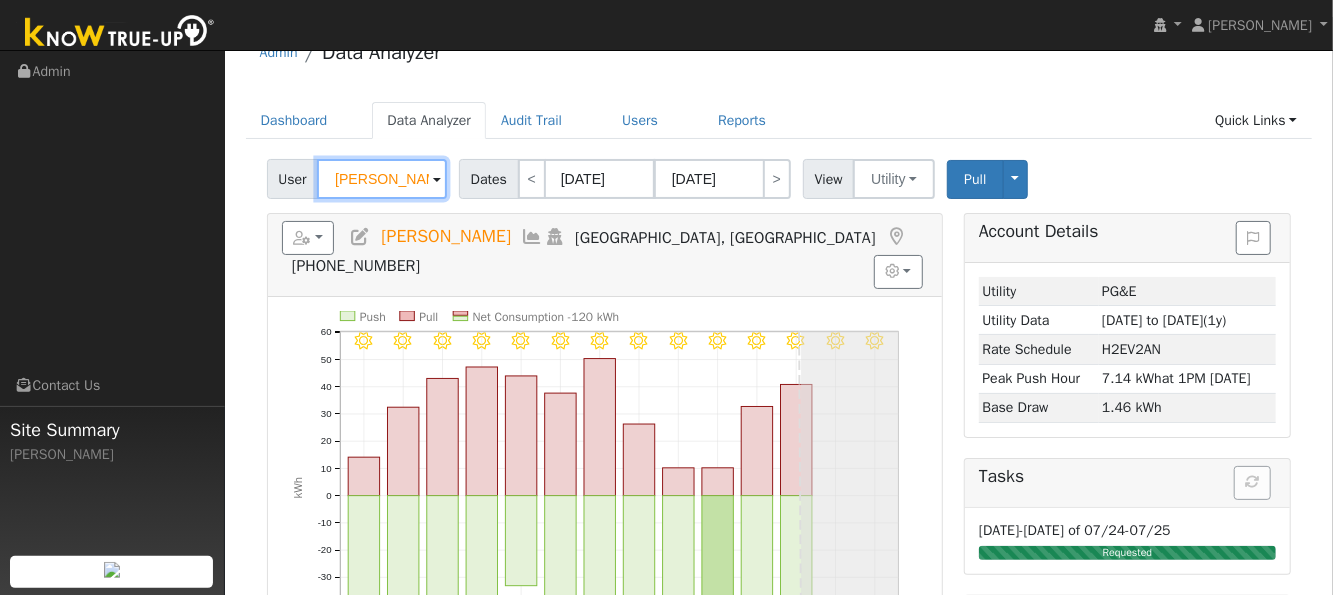 scroll, scrollTop: 0, scrollLeft: 0, axis: both 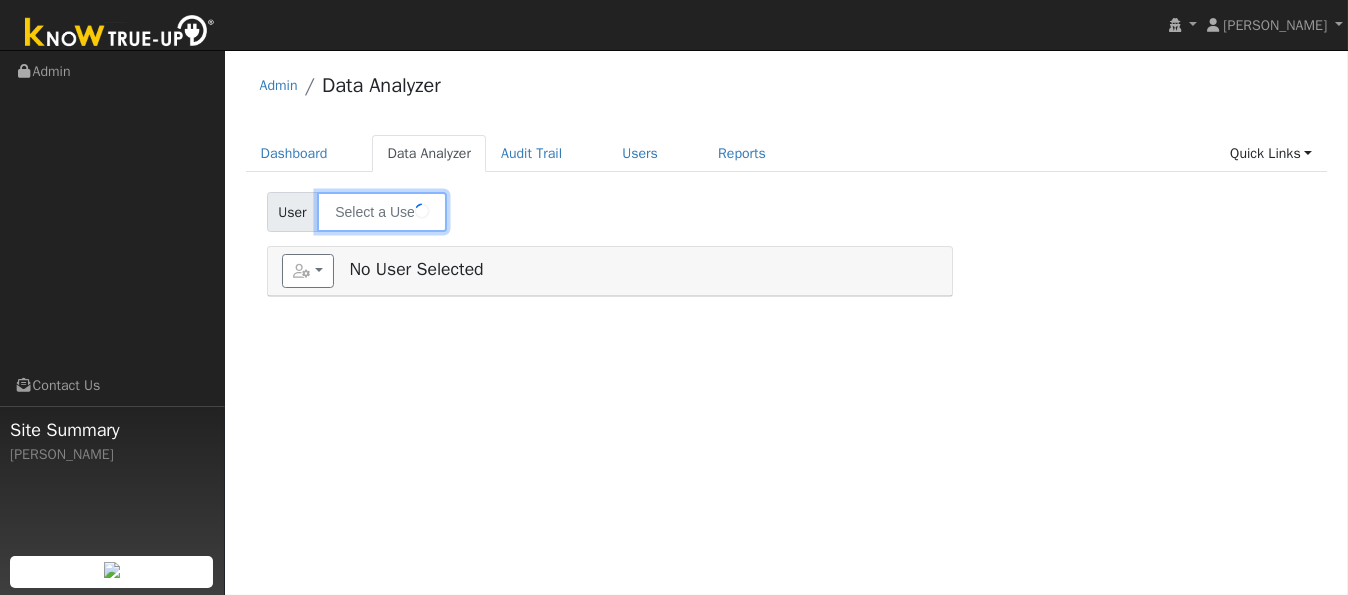 type on "[PERSON_NAME]" 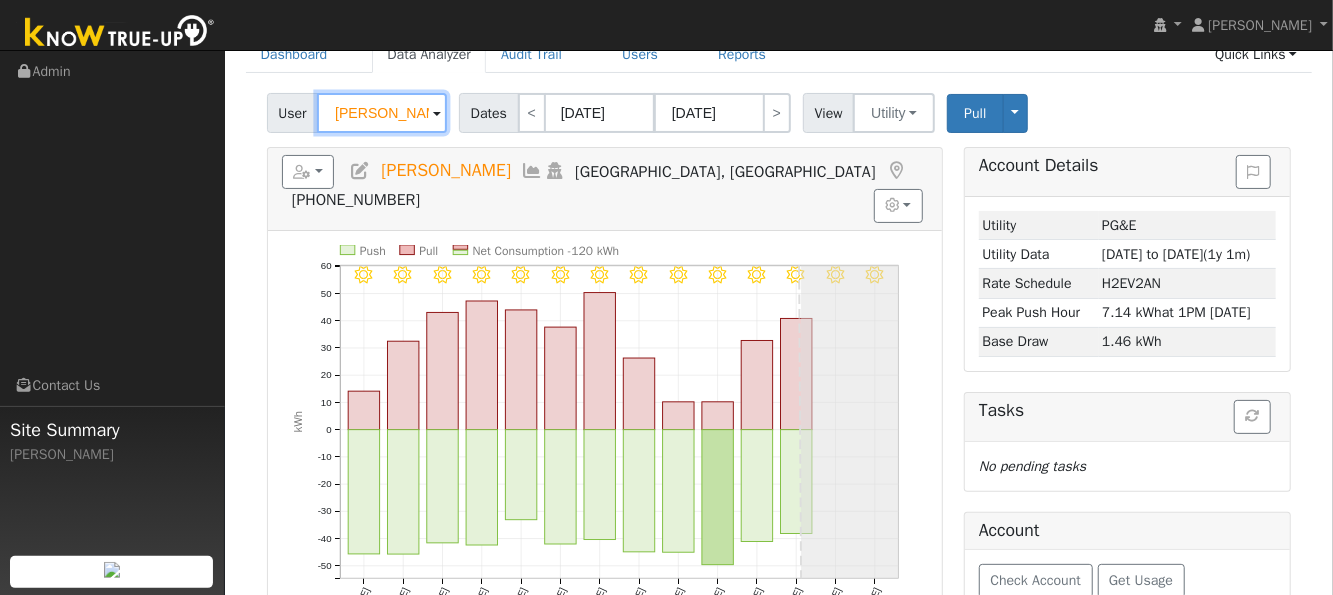 scroll, scrollTop: 133, scrollLeft: 0, axis: vertical 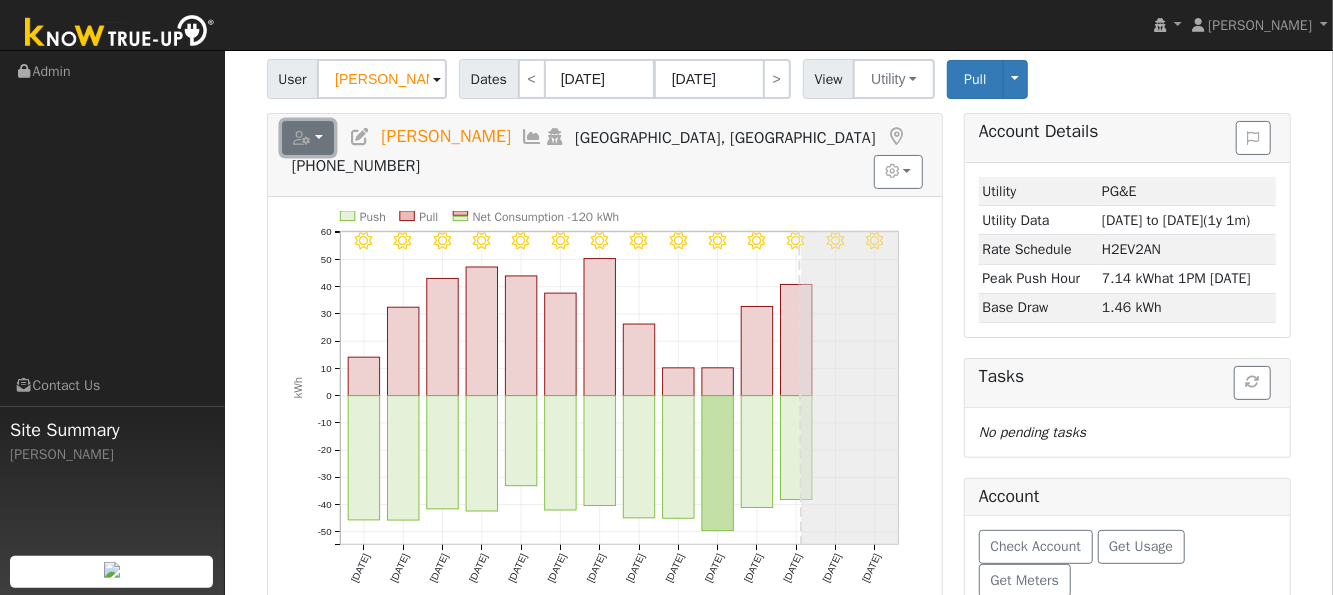 click at bounding box center [308, 138] 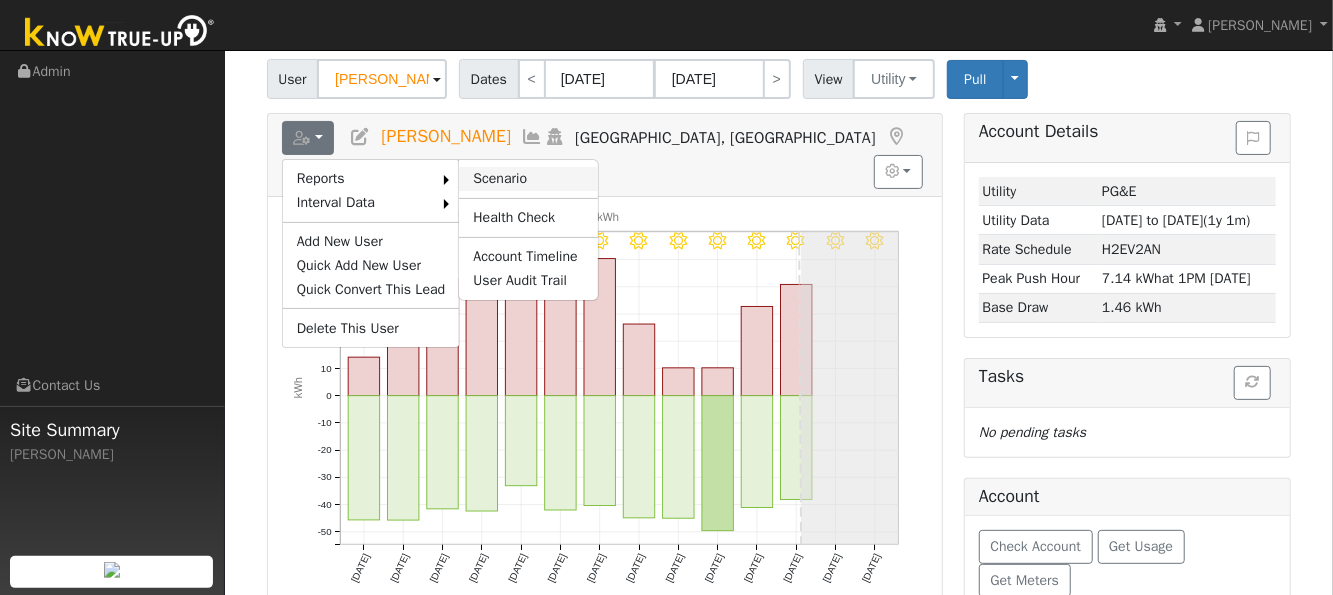 click on "Scenario" at bounding box center (528, 179) 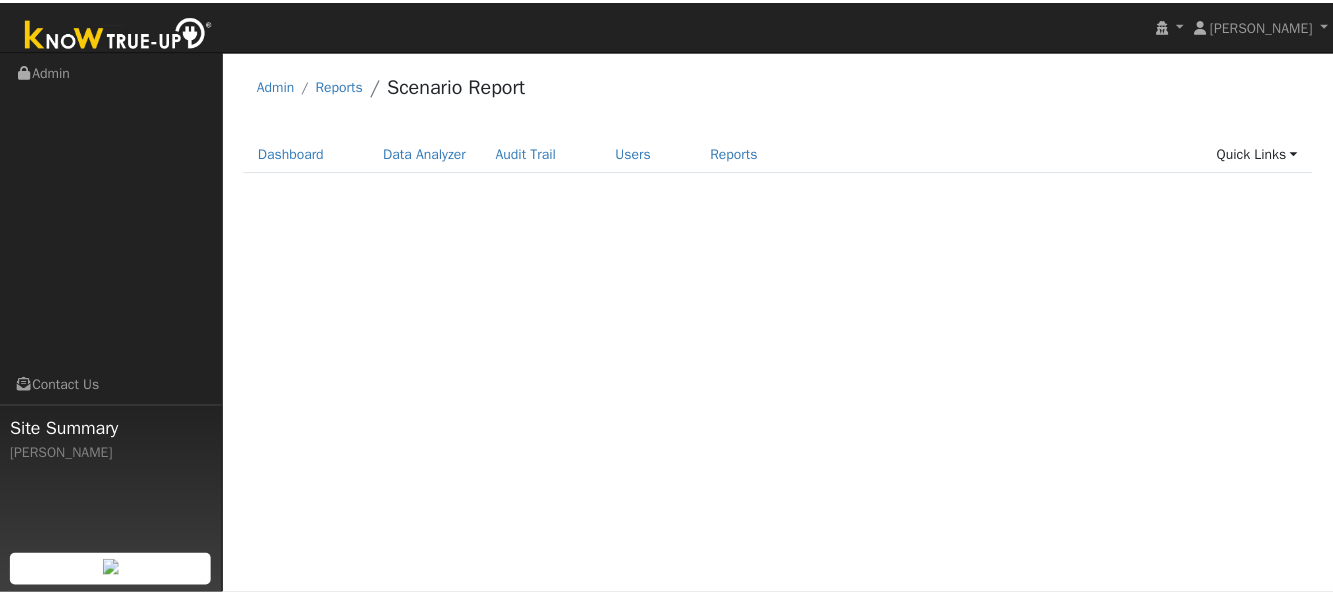 scroll, scrollTop: 0, scrollLeft: 0, axis: both 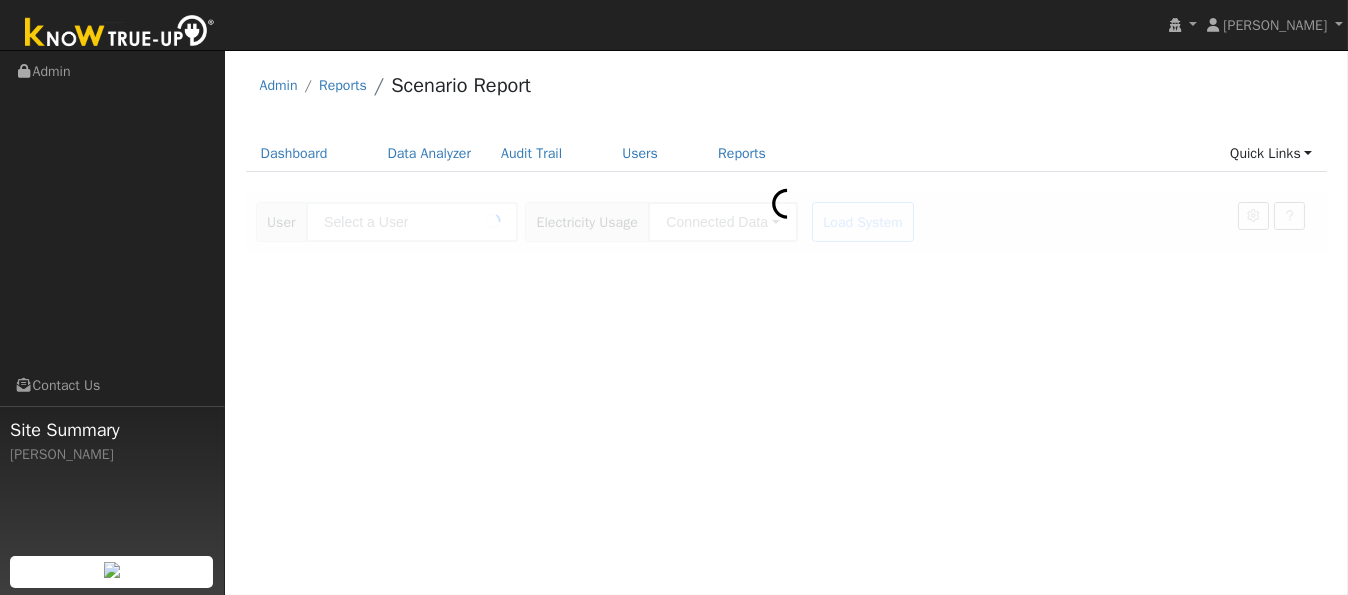 type on "[PERSON_NAME]" 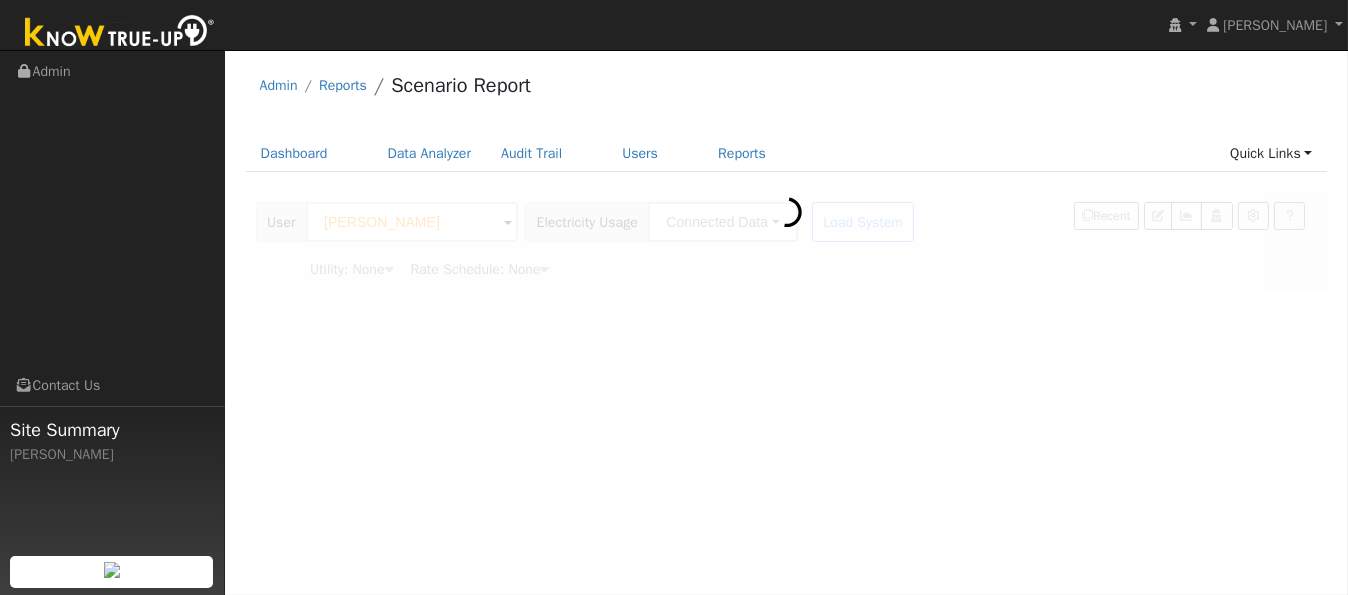 type on "Pacific Gas & Electric" 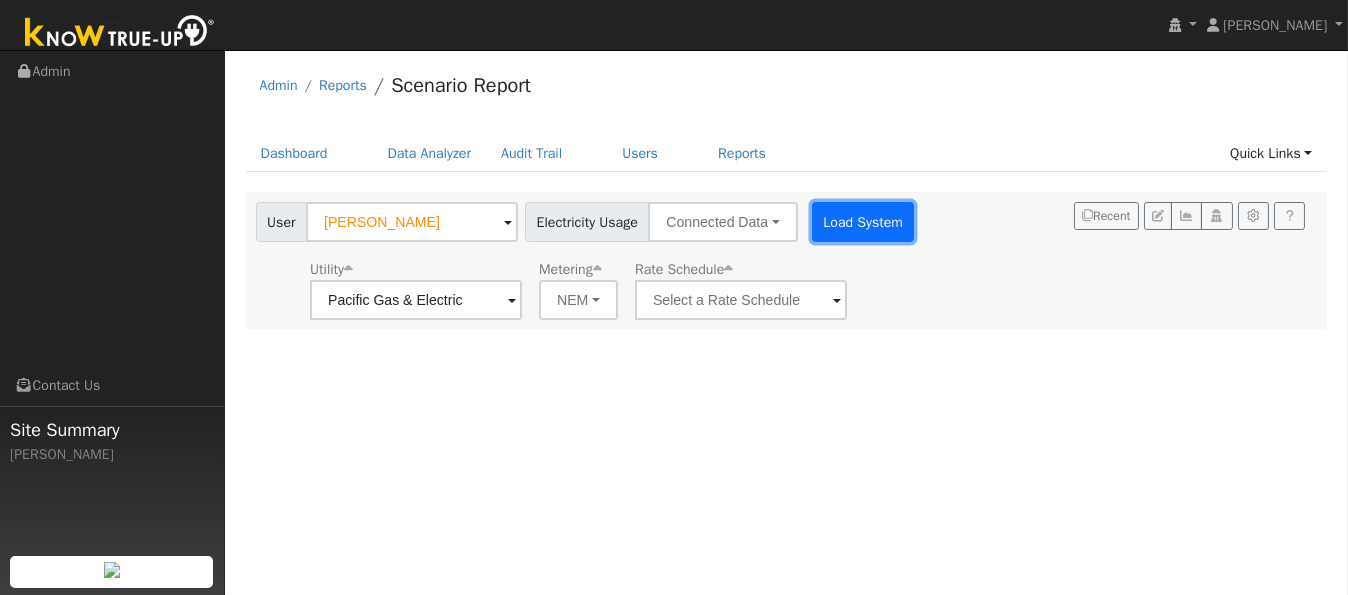 click on "Load System" at bounding box center (863, 222) 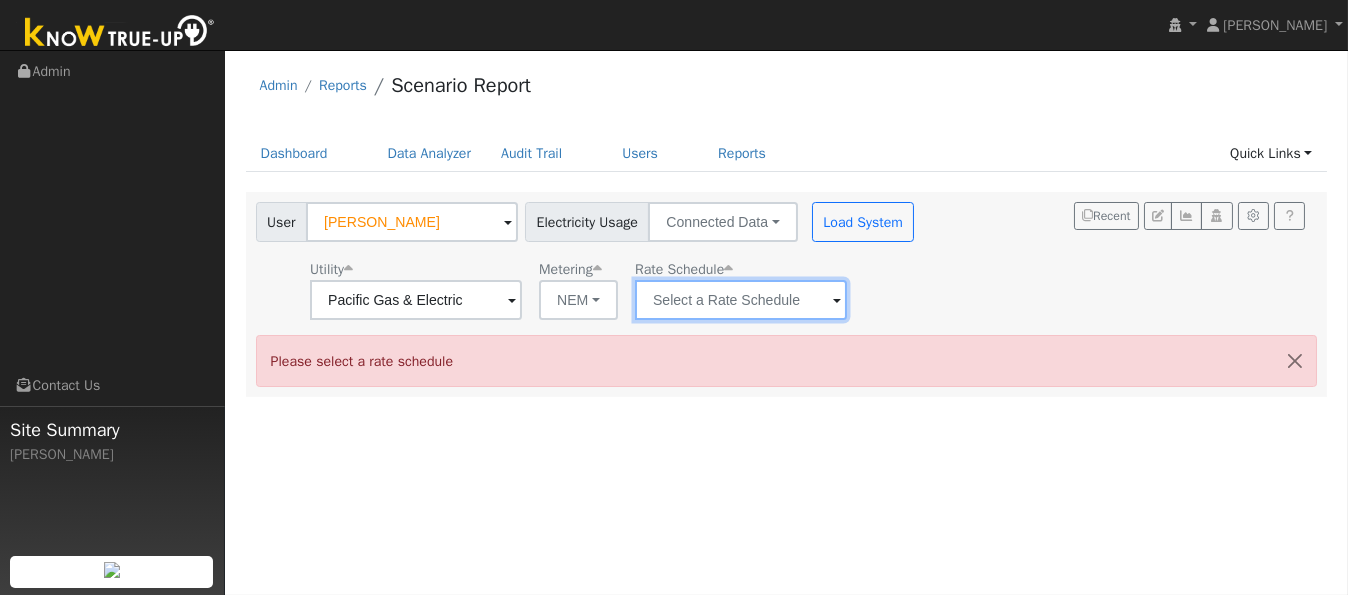 click at bounding box center (416, 300) 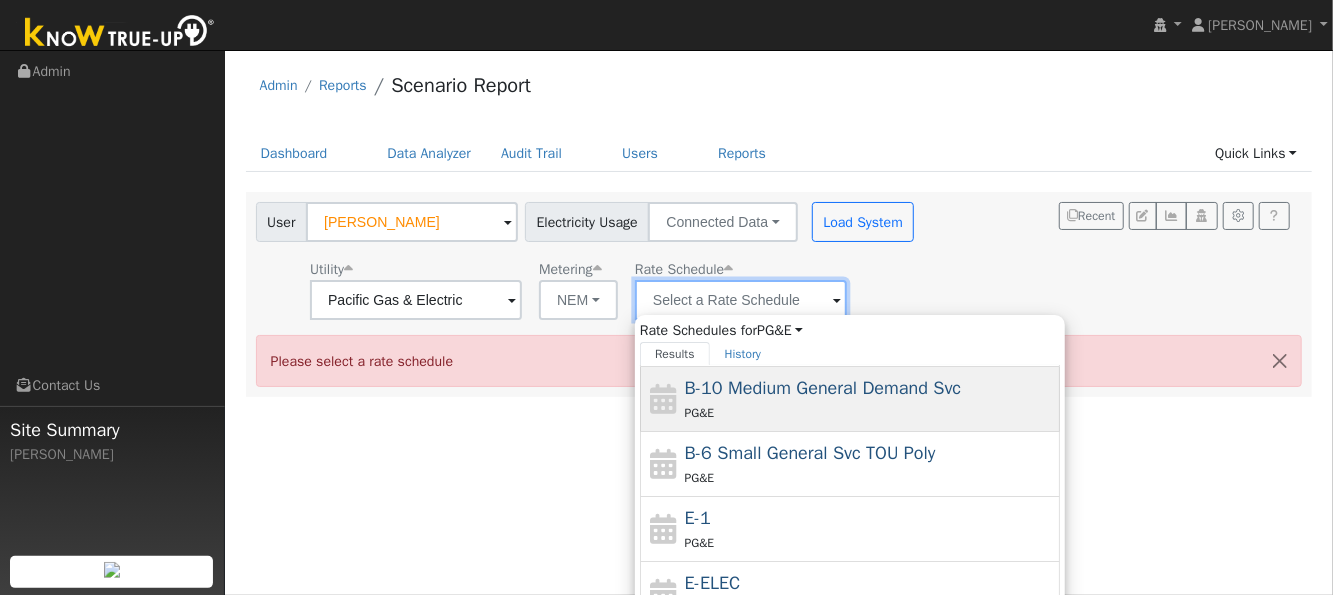 scroll, scrollTop: 215, scrollLeft: 0, axis: vertical 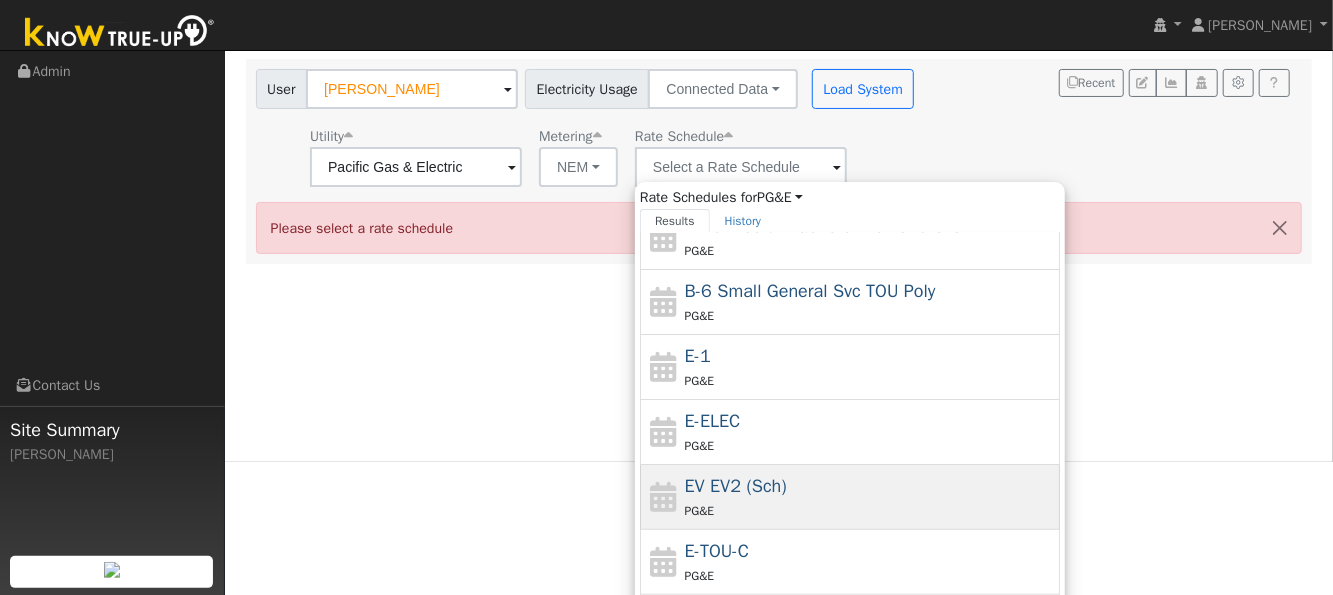 click on "EV EV2 (Sch)" at bounding box center (736, 486) 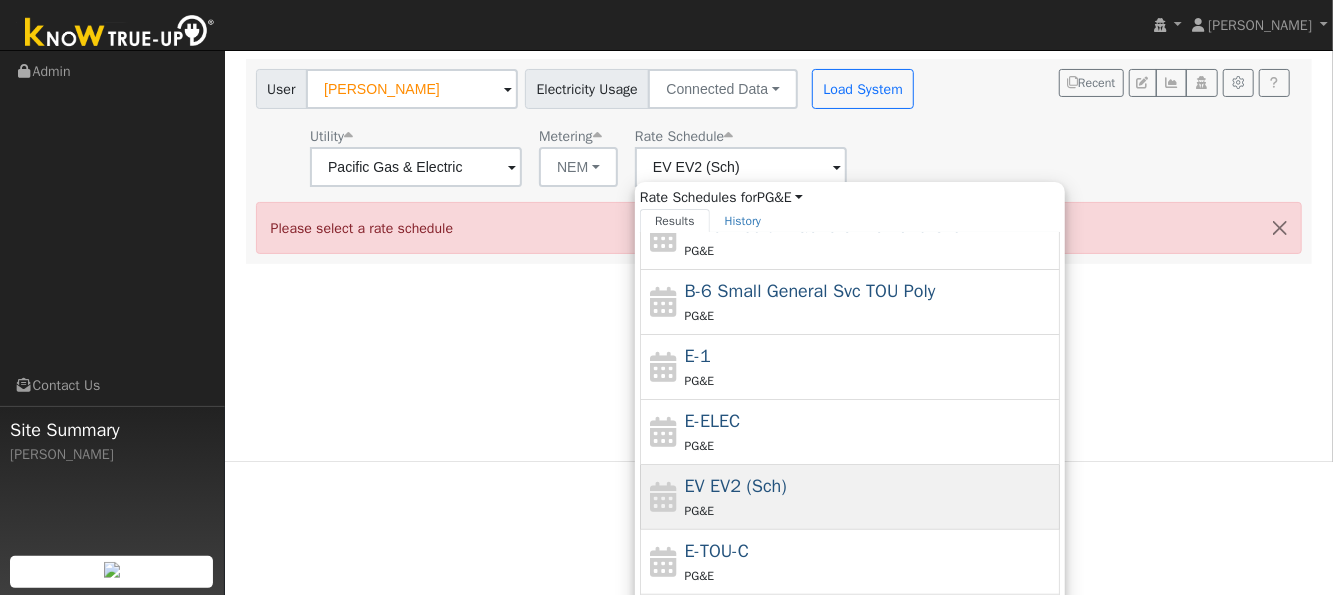 scroll, scrollTop: 0, scrollLeft: 0, axis: both 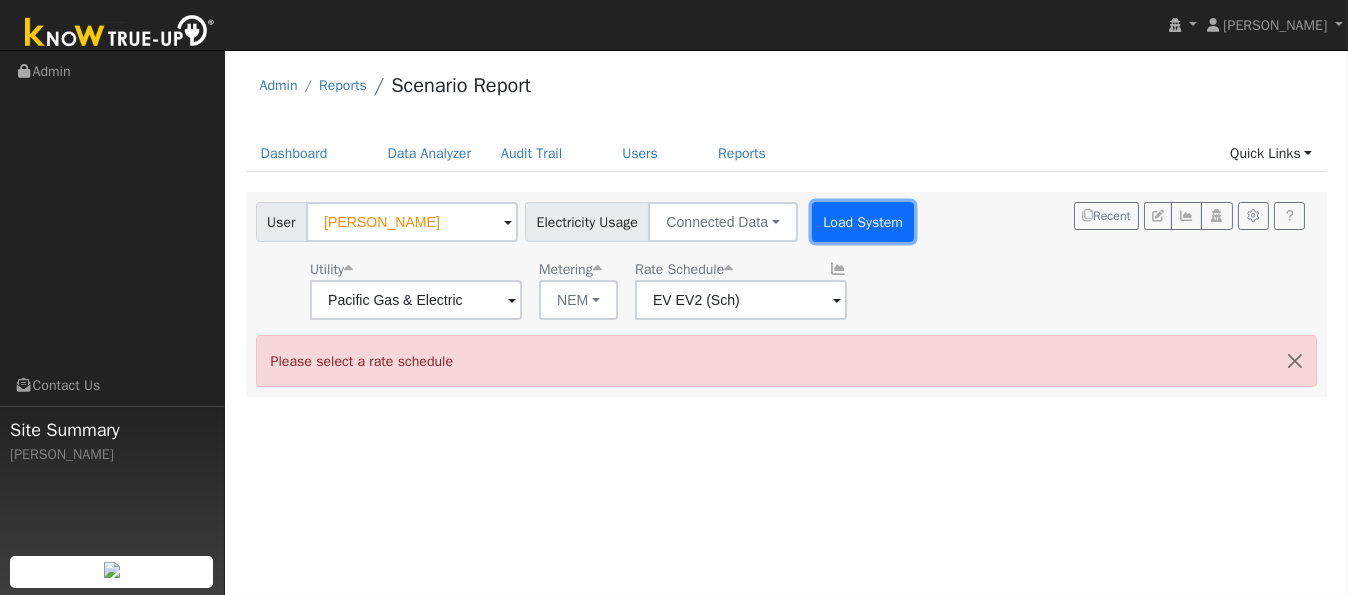 click on "Load System" at bounding box center [863, 222] 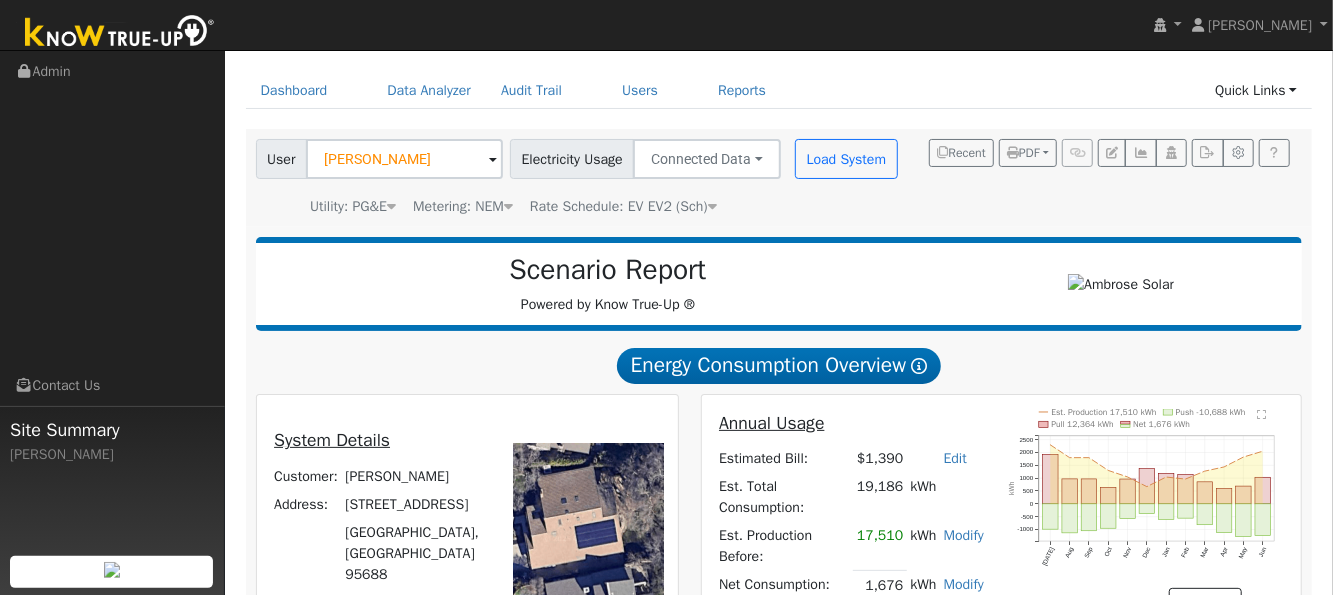 scroll, scrollTop: 0, scrollLeft: 0, axis: both 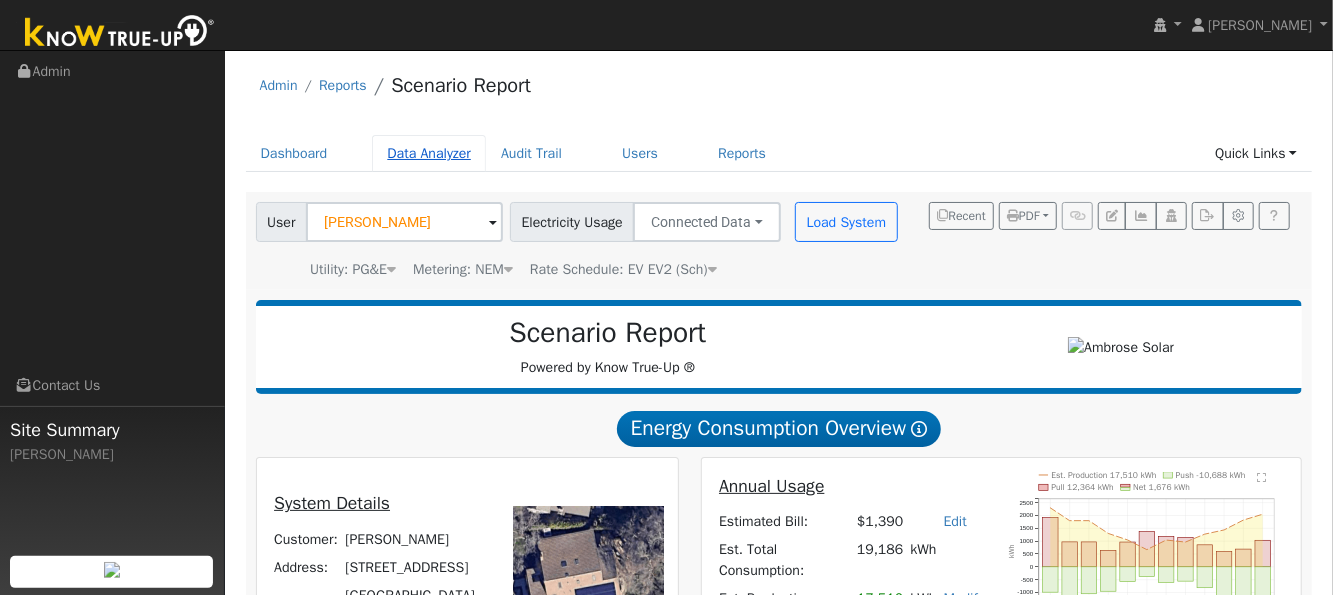 click on "Data Analyzer" at bounding box center (429, 153) 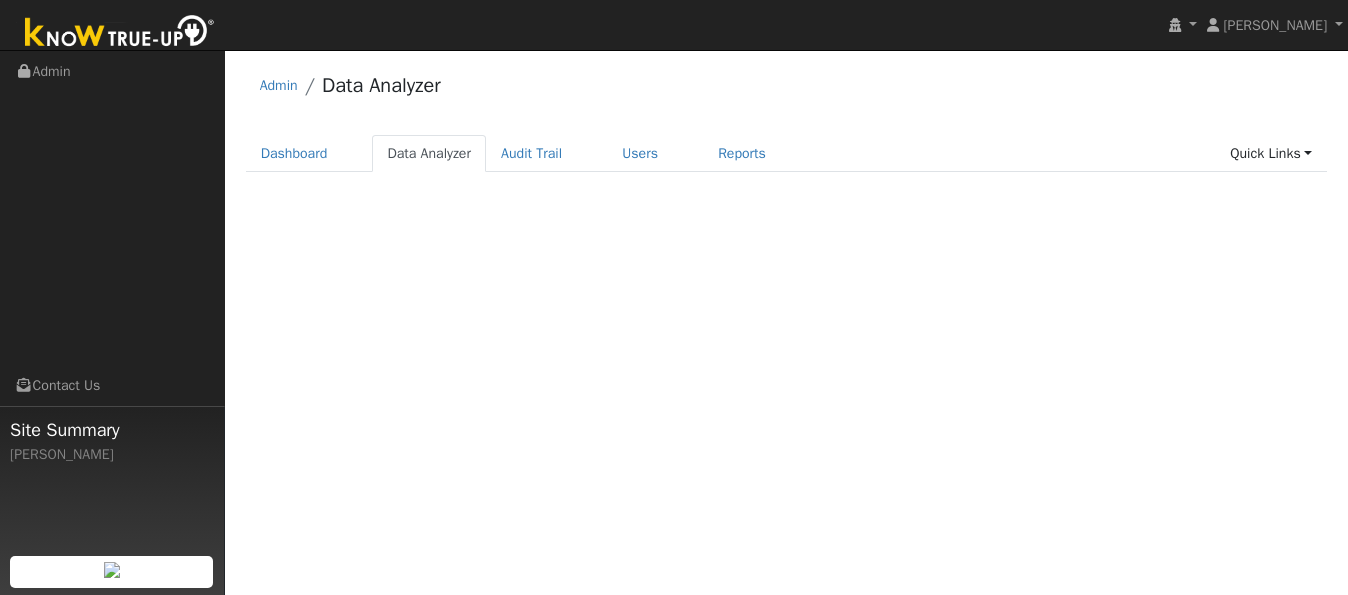 scroll, scrollTop: 0, scrollLeft: 0, axis: both 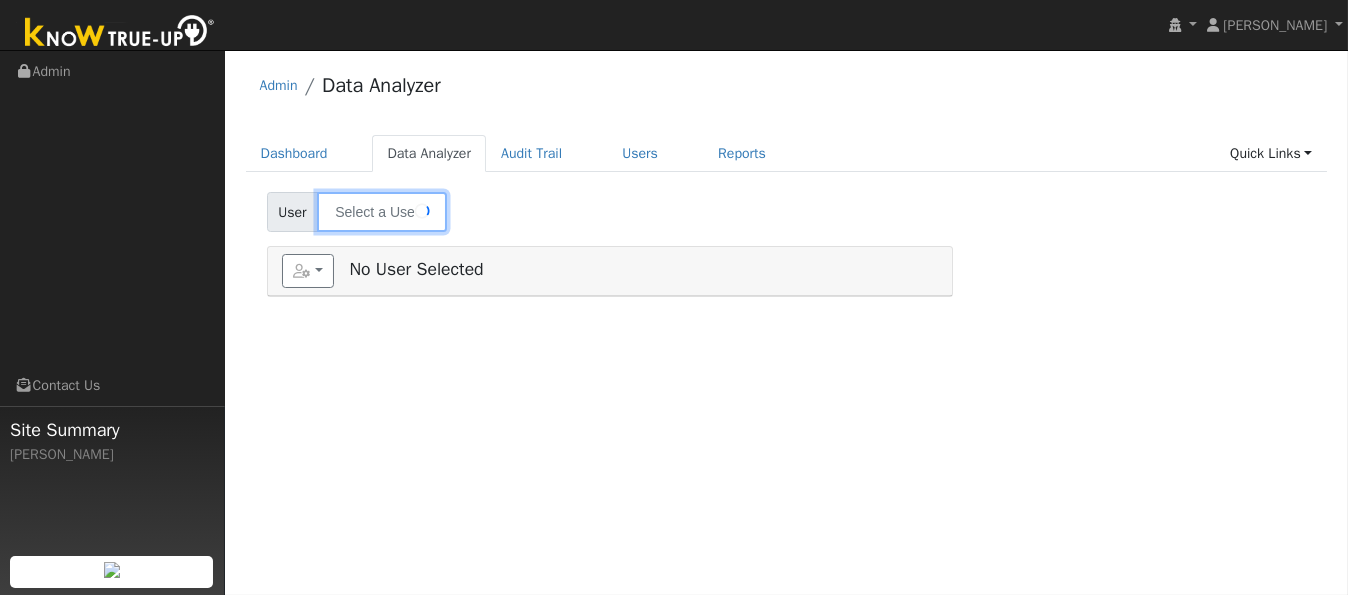 type on "[PERSON_NAME]" 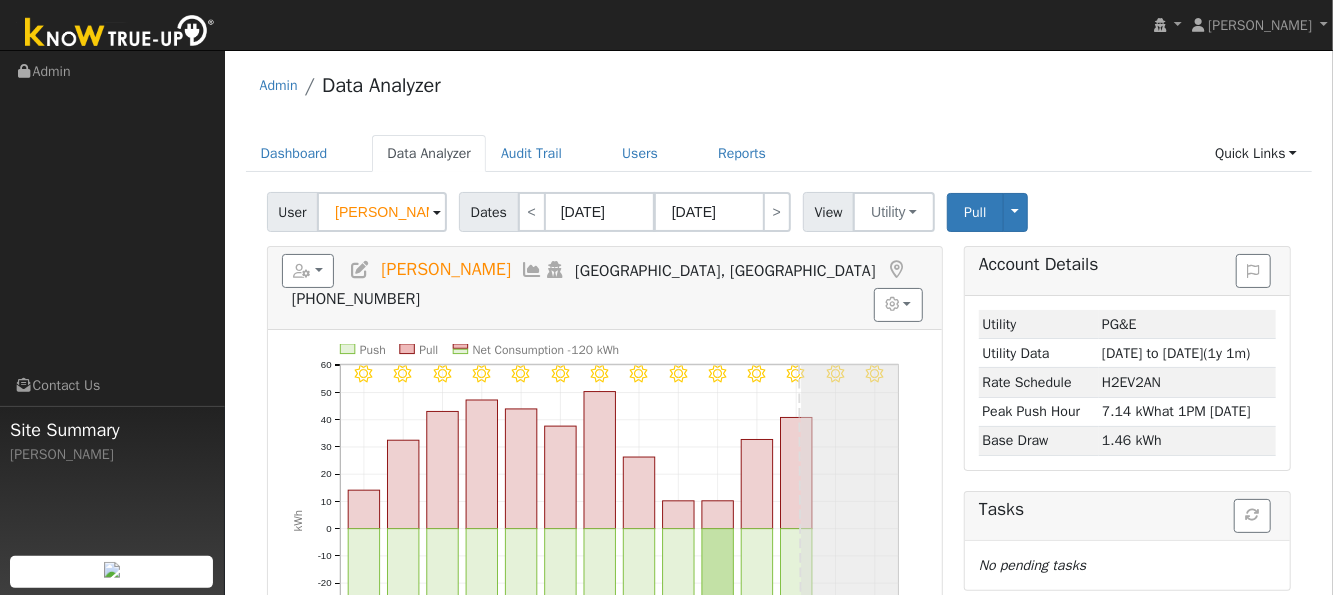 click at bounding box center [532, 270] 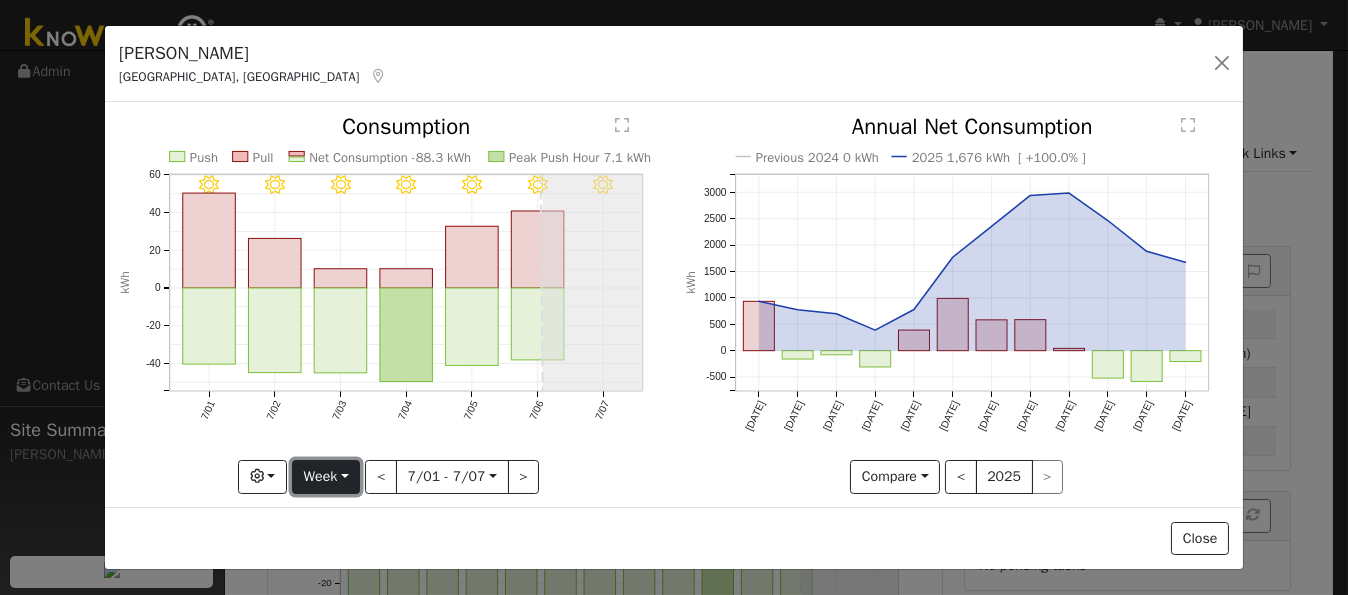 click on "Week" at bounding box center (326, 477) 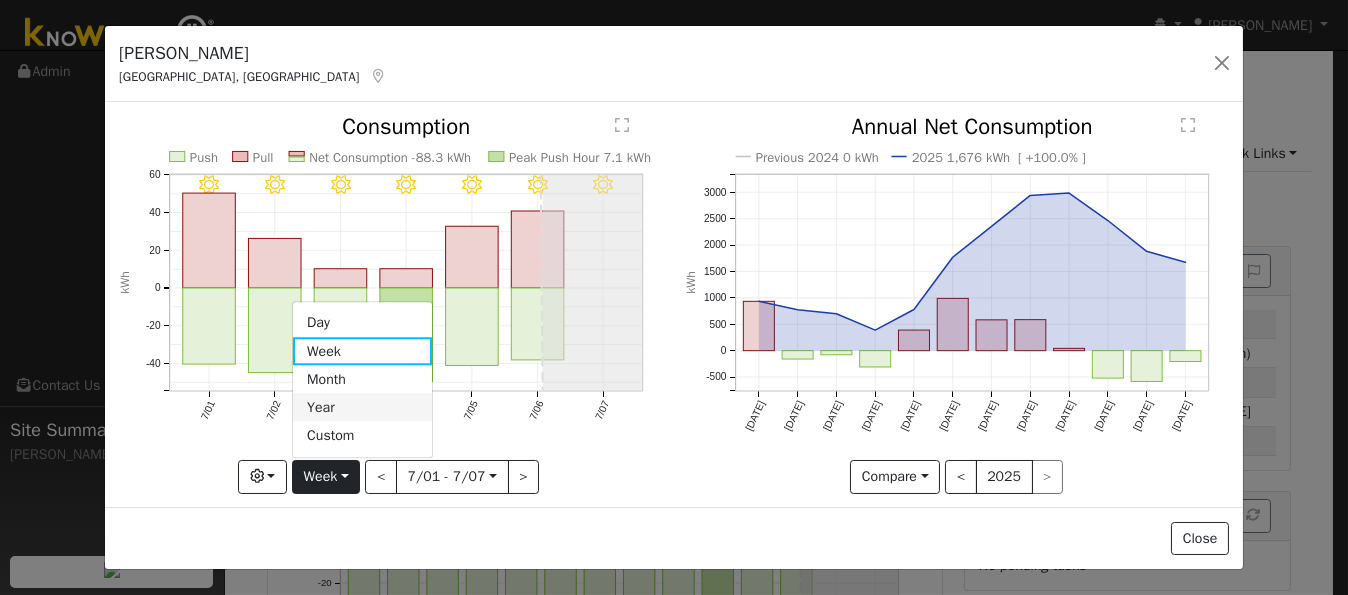 click on "Year" at bounding box center (362, 408) 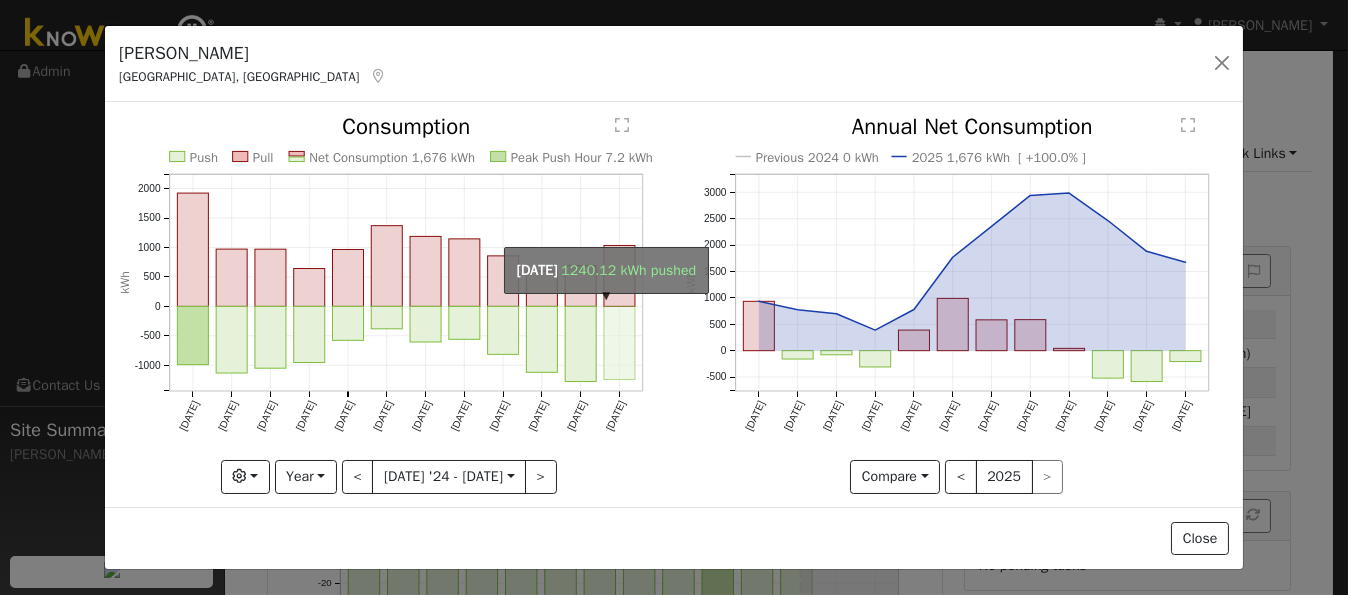 click on "onclick=""" 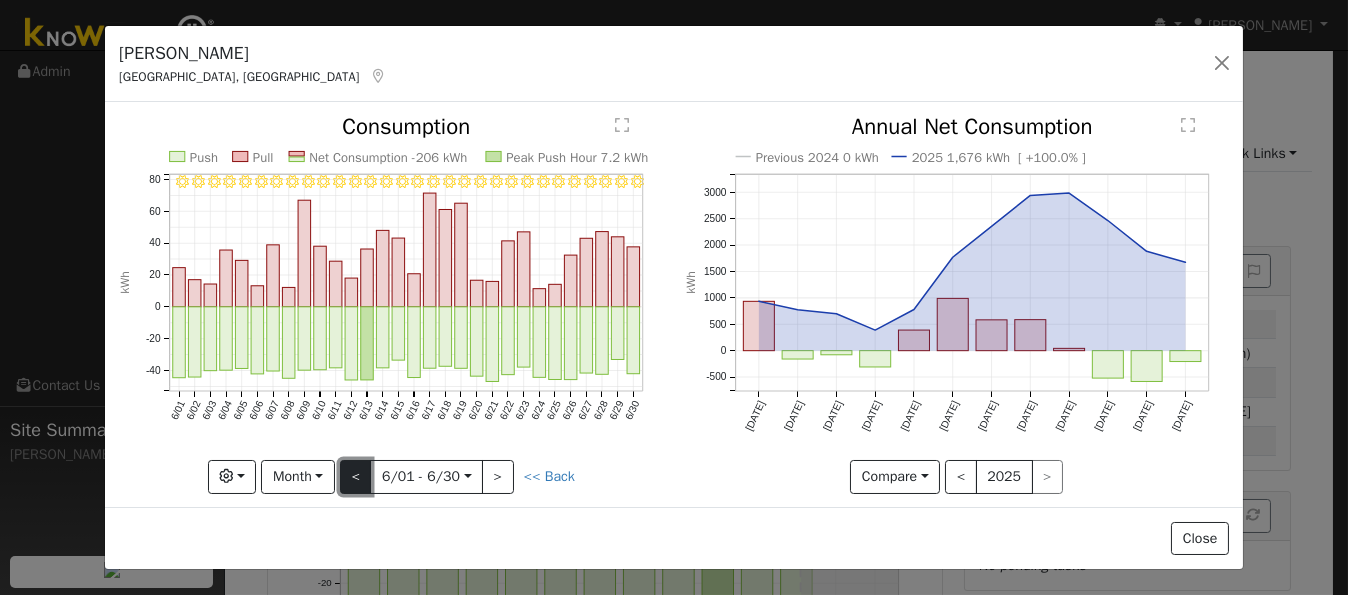 click on "<" at bounding box center [356, 477] 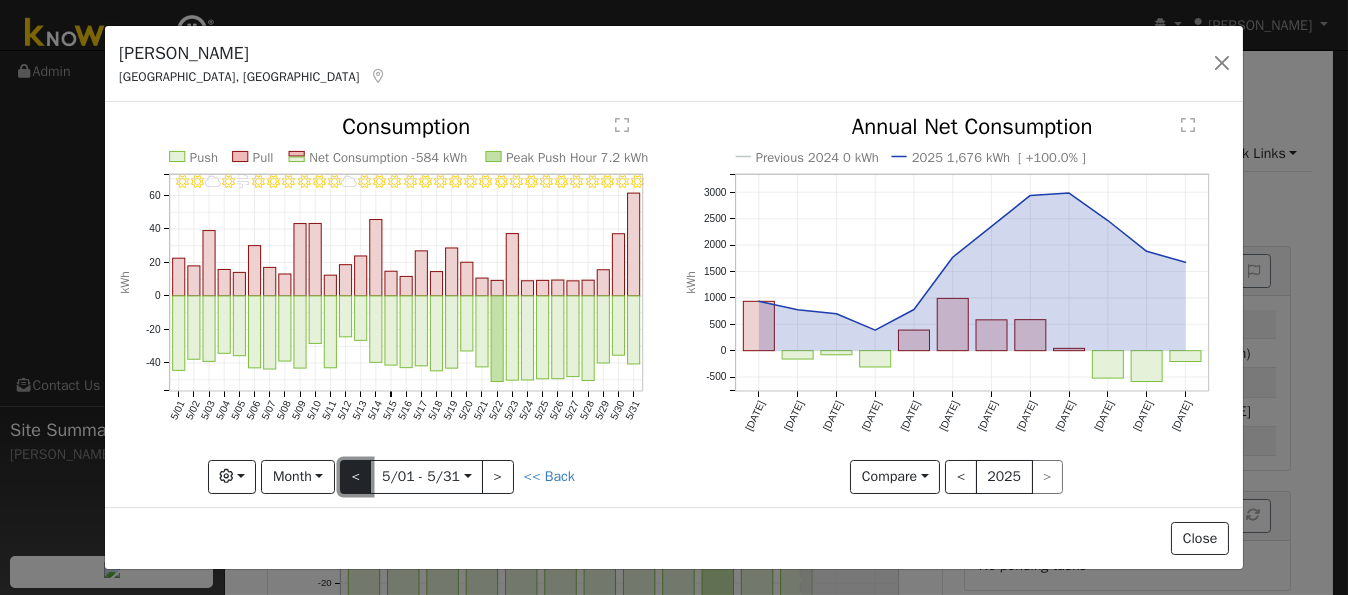 click on "<" at bounding box center [356, 477] 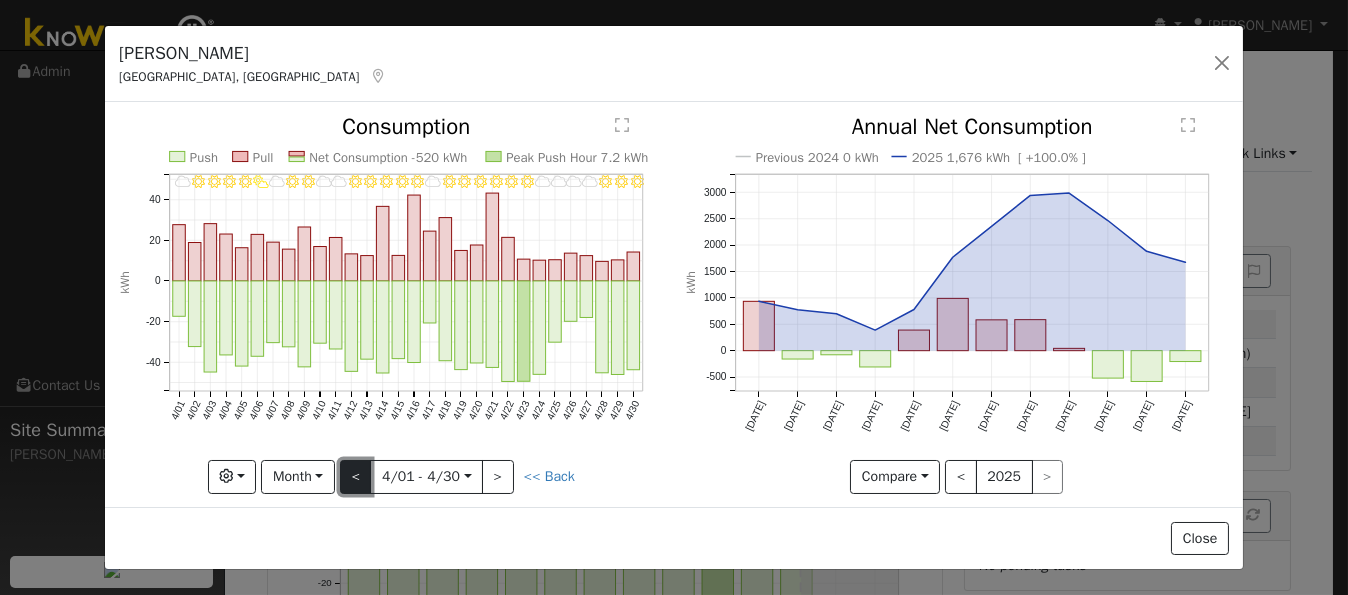 click on "<" at bounding box center [356, 477] 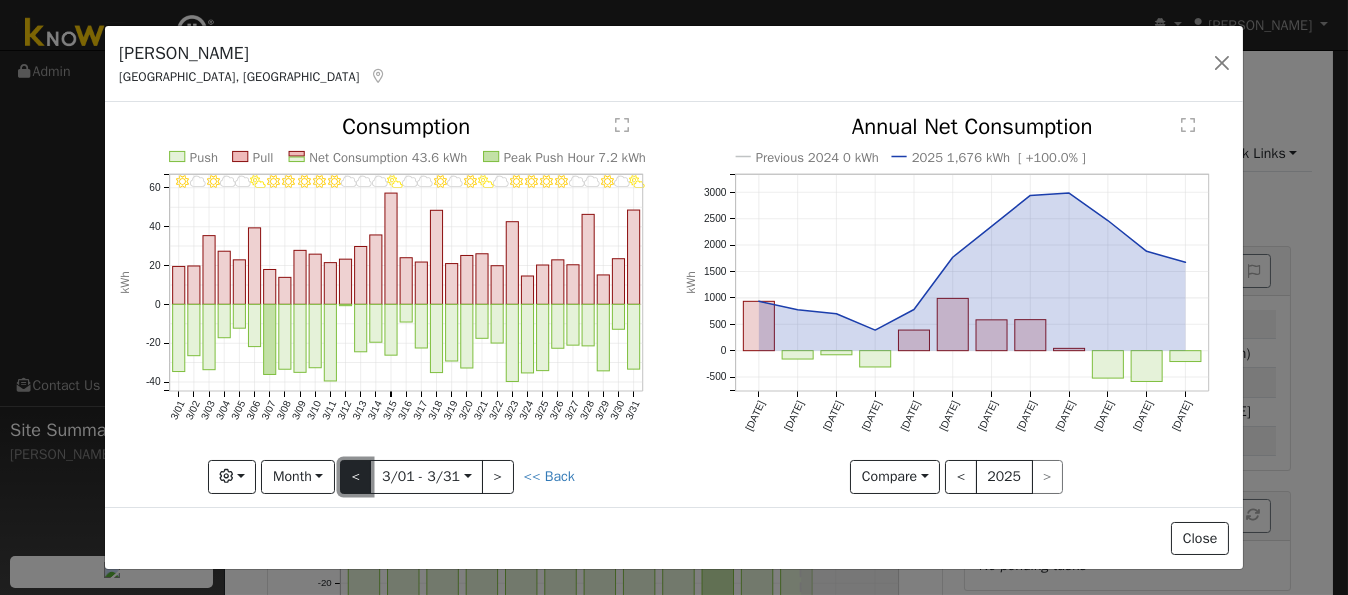 click on "<" at bounding box center [356, 477] 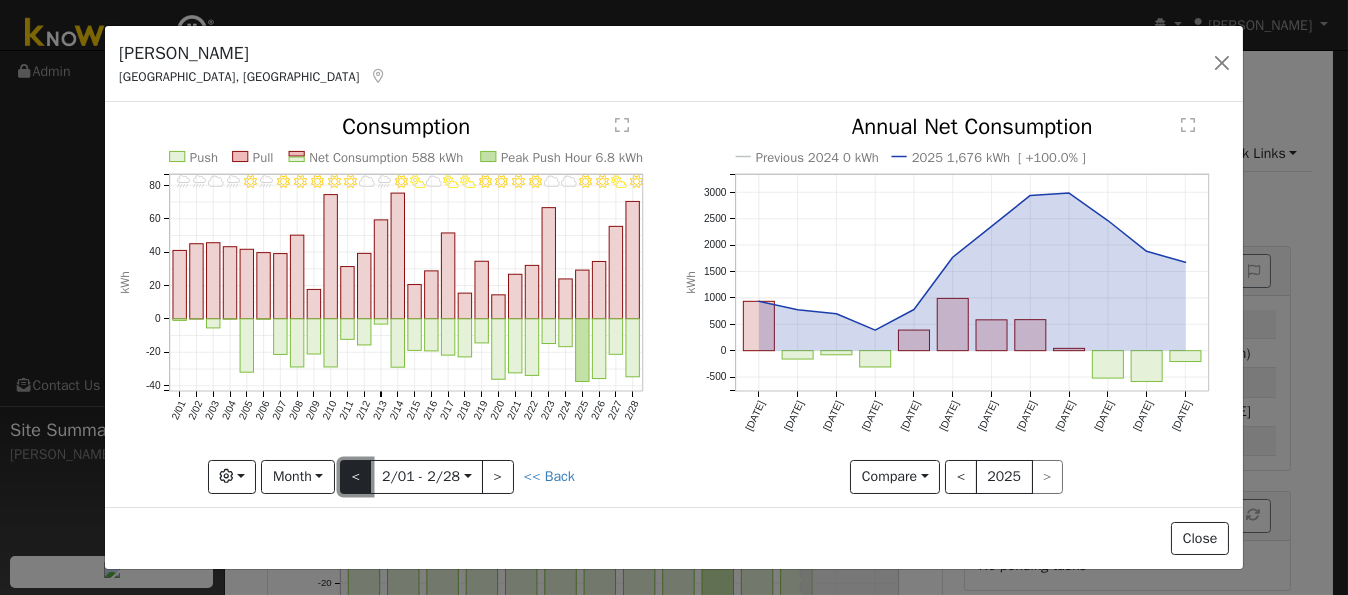 click on "<" at bounding box center [356, 477] 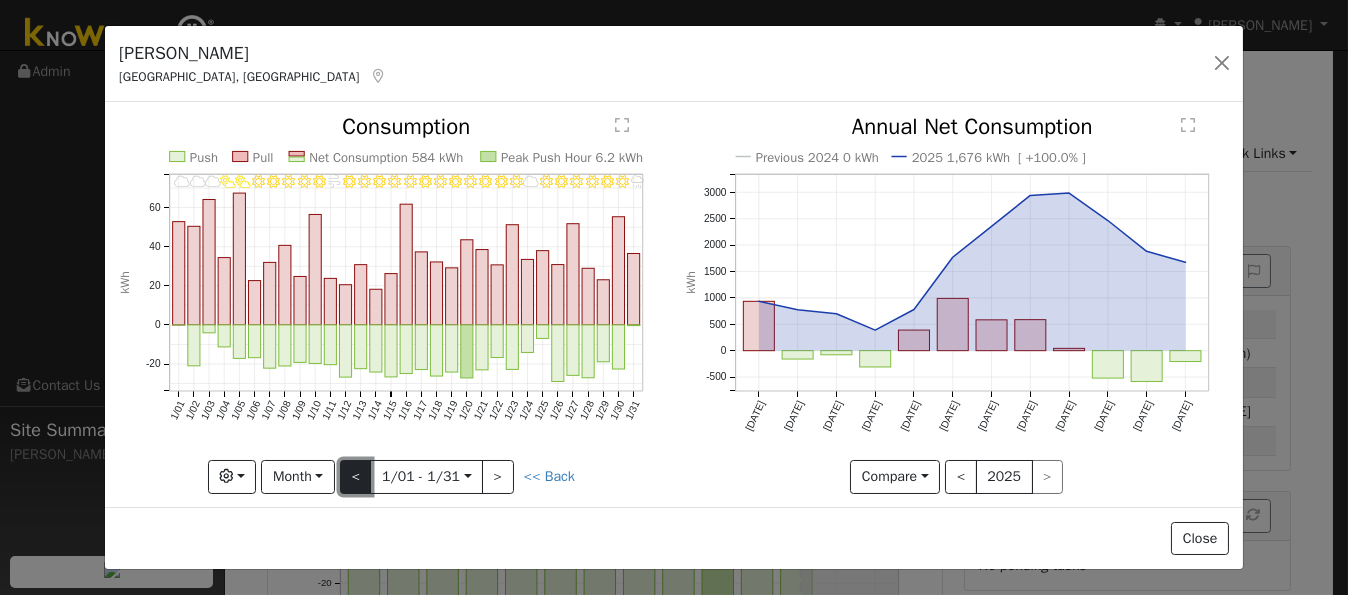 click on "<" at bounding box center (356, 477) 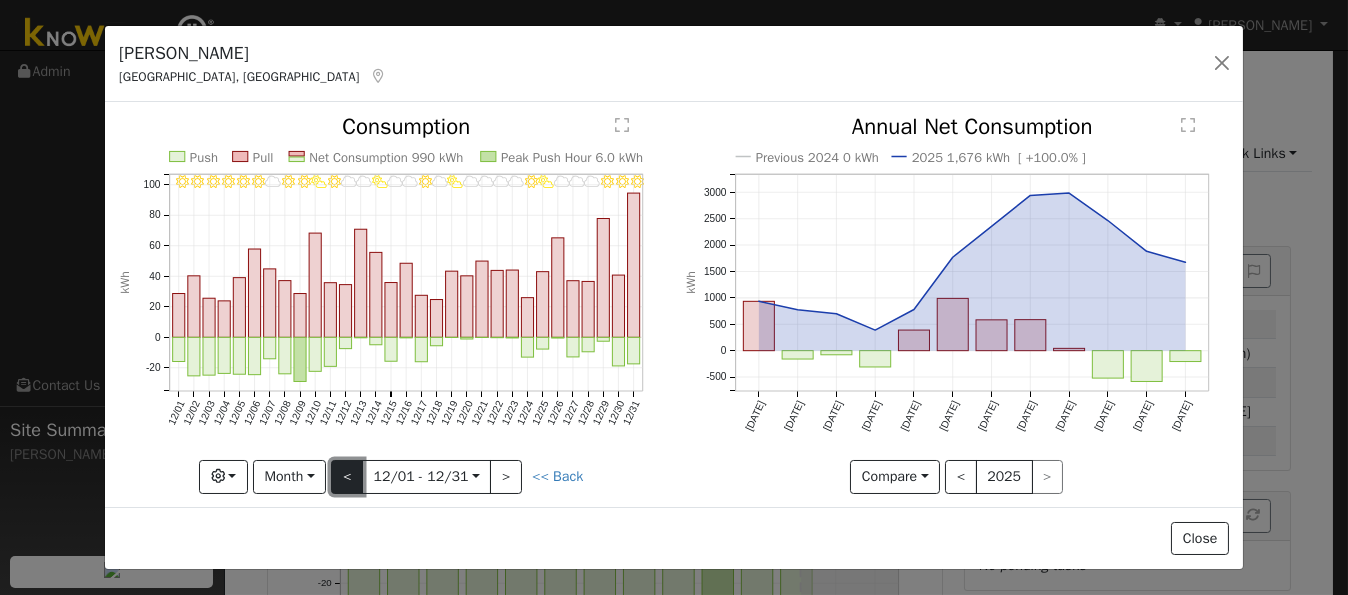 click on "<" at bounding box center [347, 477] 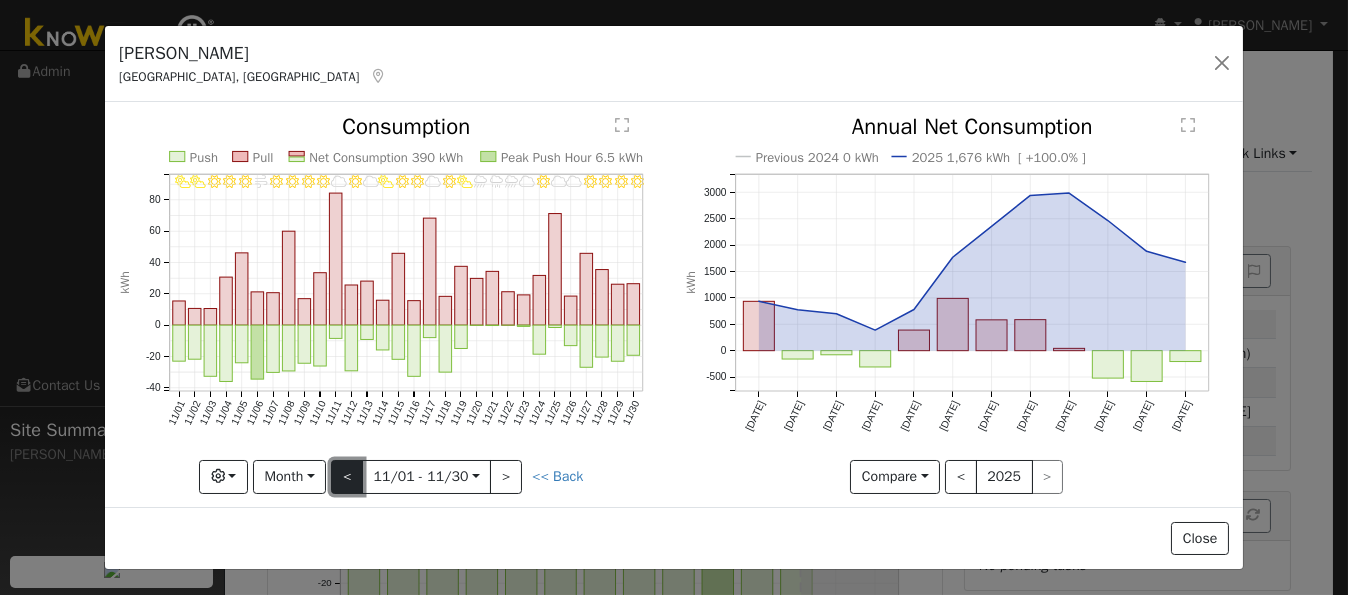 click on "<" at bounding box center (347, 477) 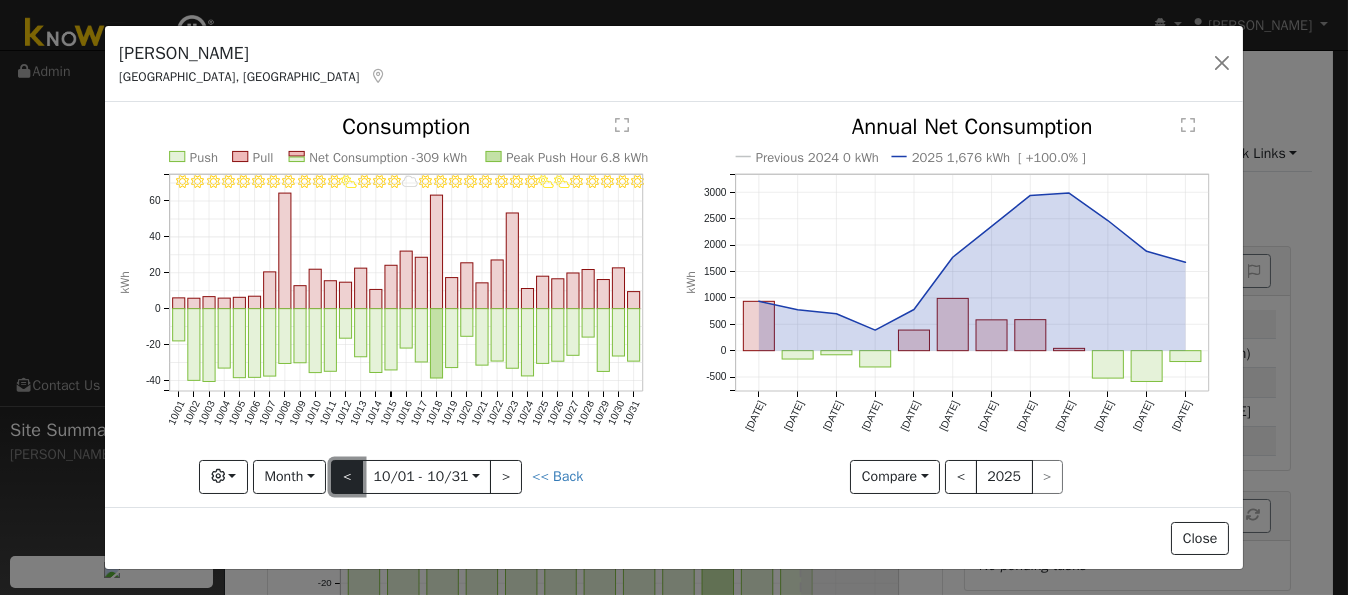 click on "<" at bounding box center [347, 477] 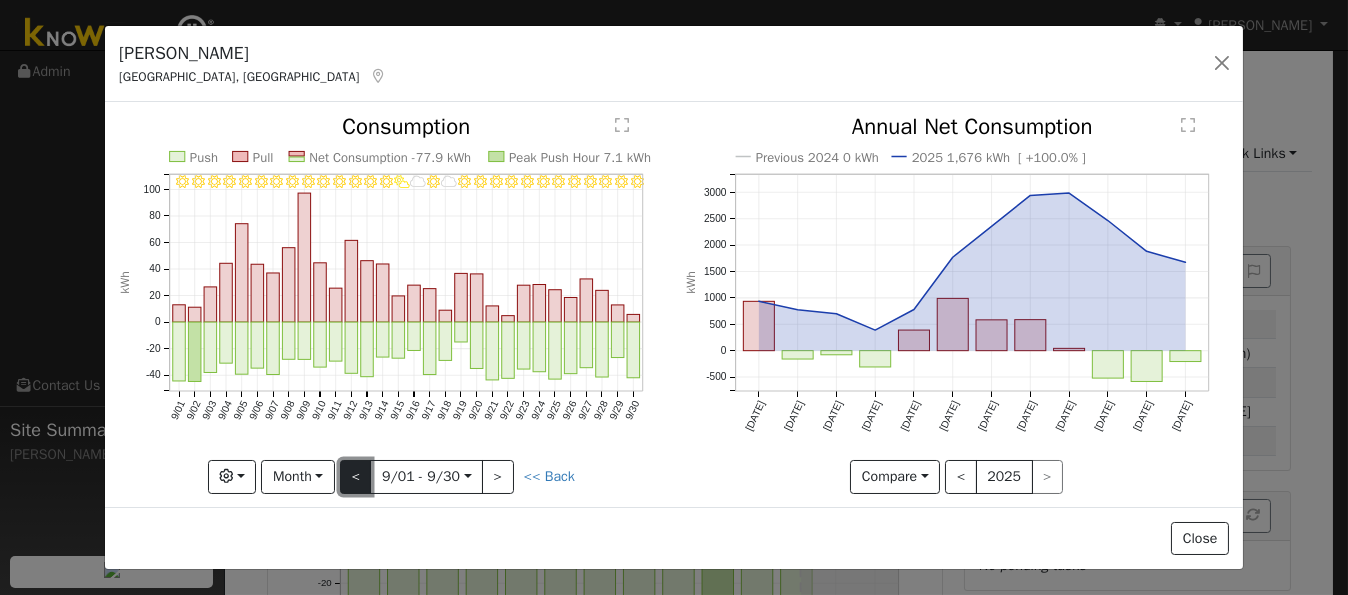 click on "<" at bounding box center [356, 477] 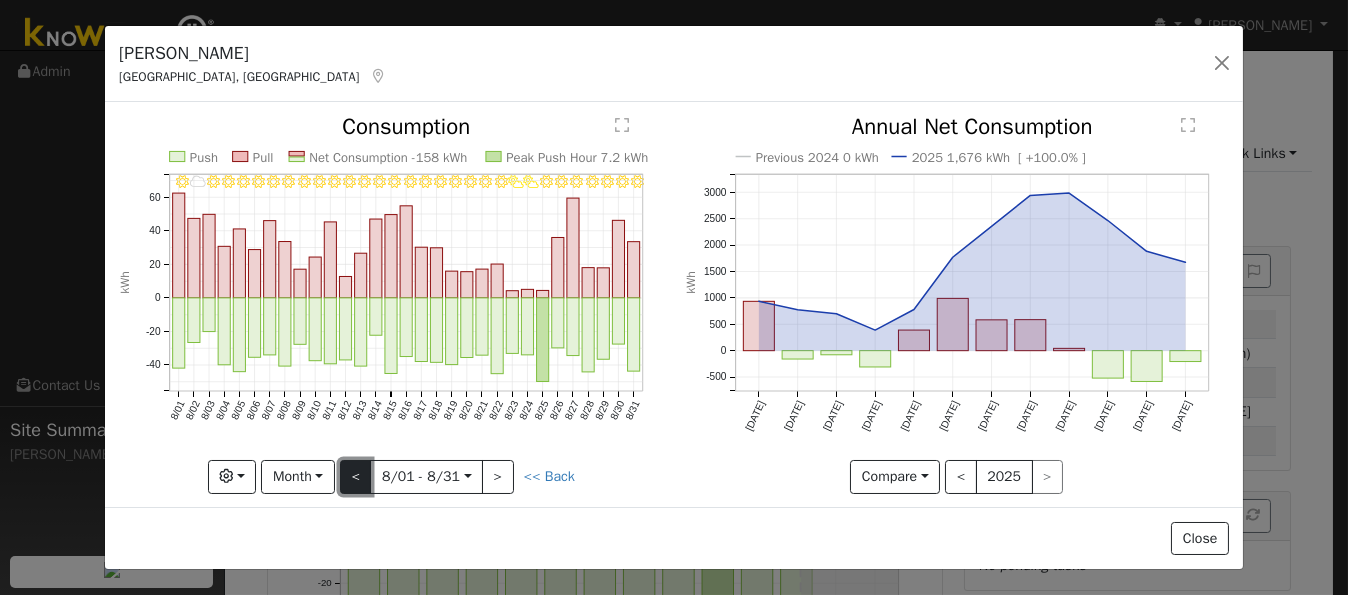 click on "<" at bounding box center [356, 477] 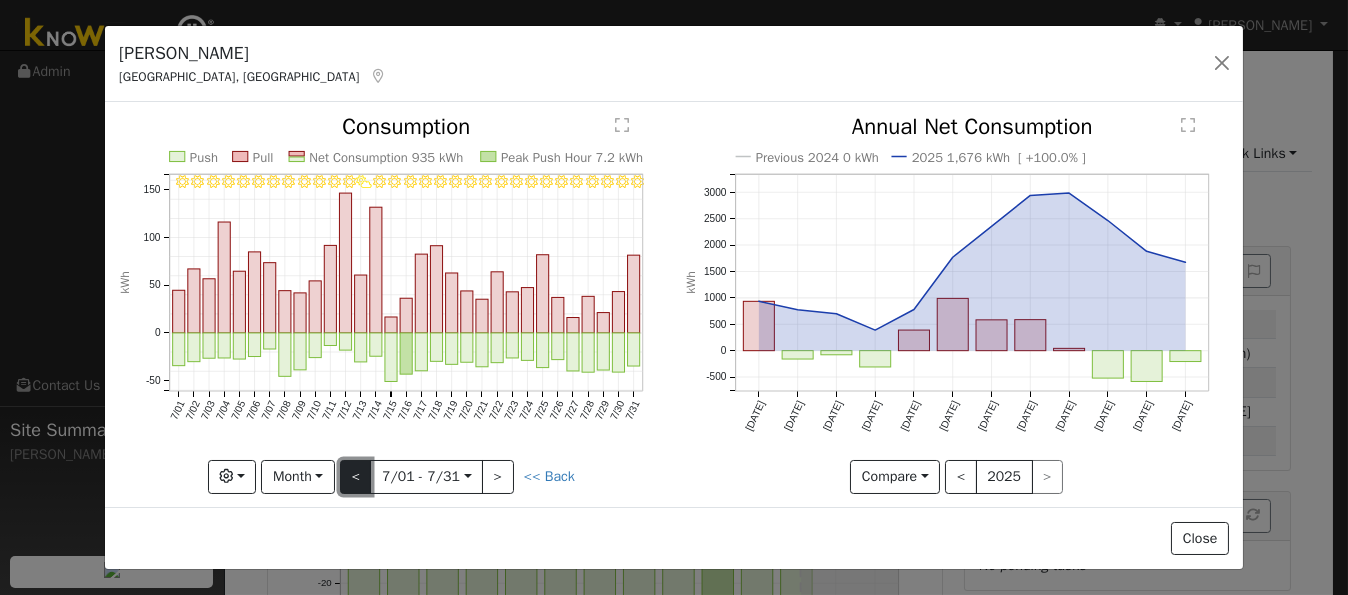 click on "<" at bounding box center [356, 477] 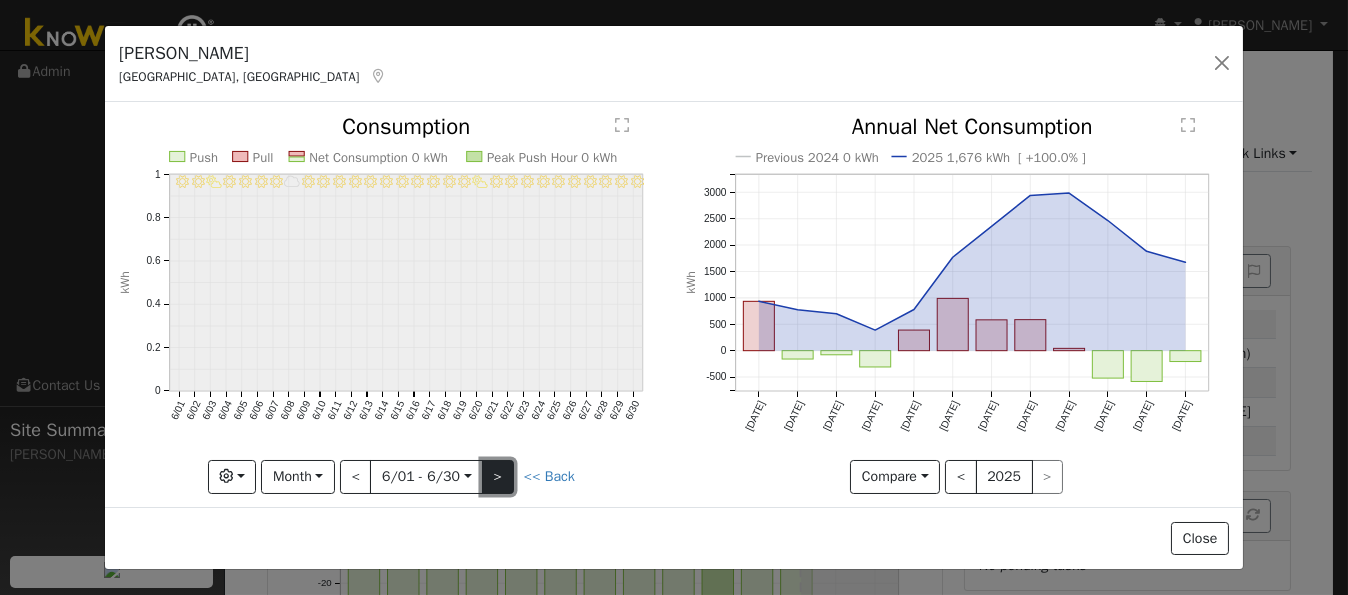 click on ">" at bounding box center (498, 477) 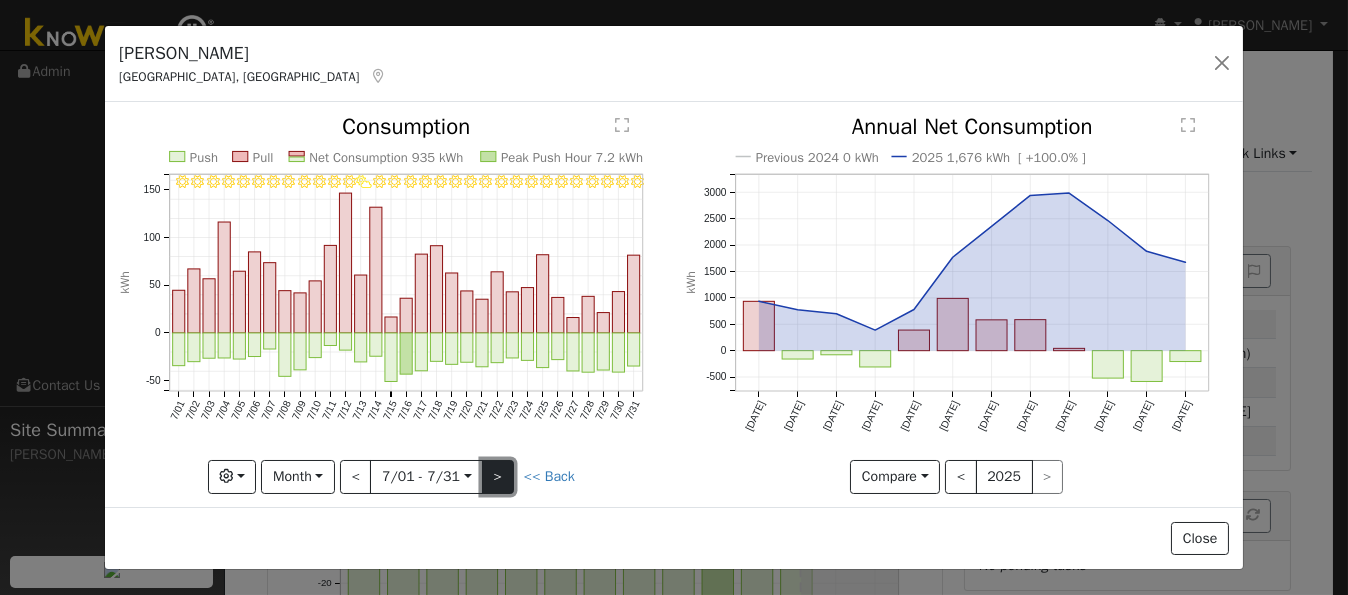 click on ">" at bounding box center [498, 477] 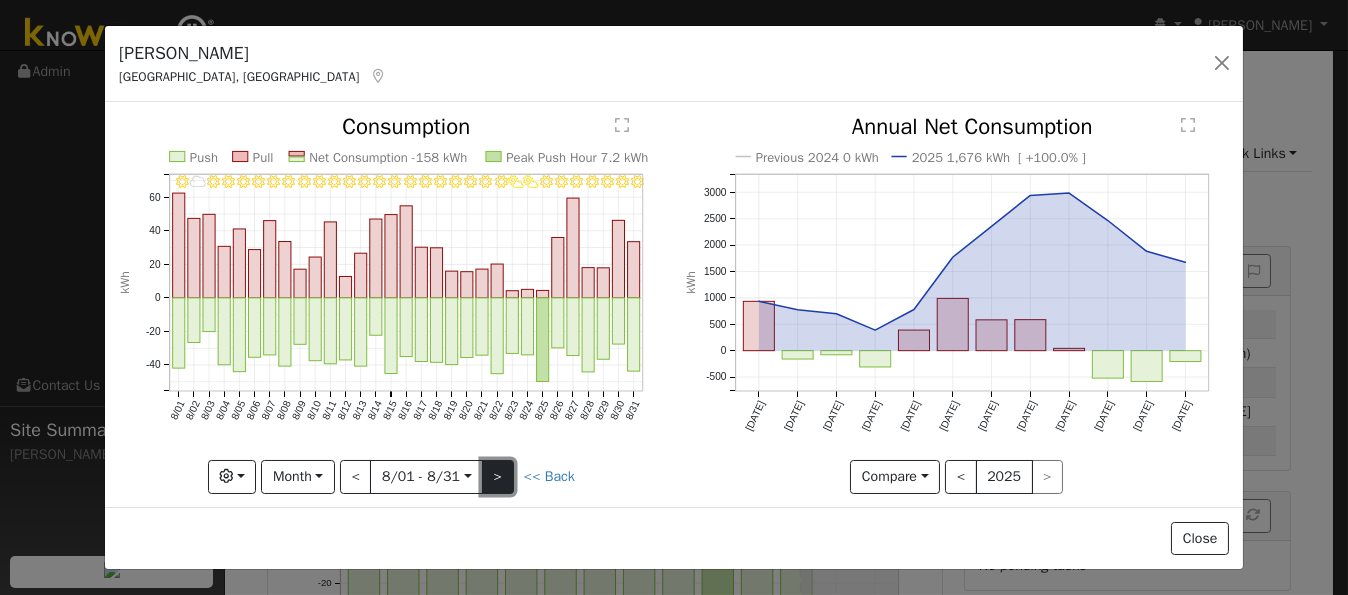 click on ">" at bounding box center [498, 477] 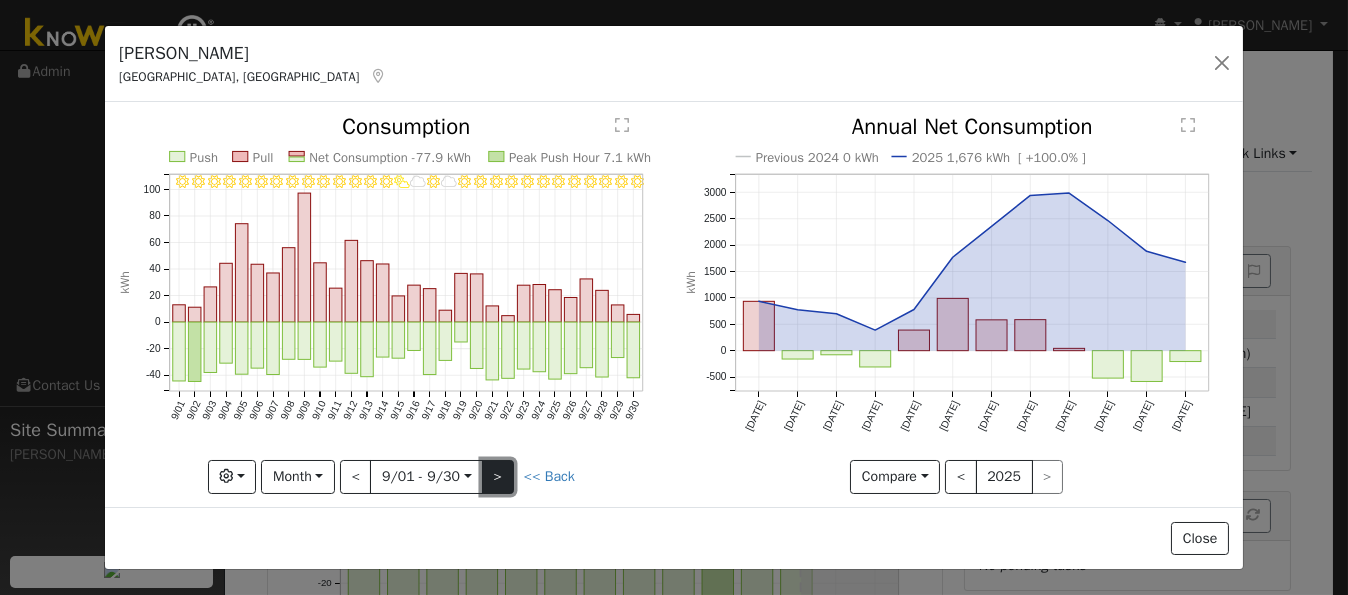 click on ">" at bounding box center (498, 477) 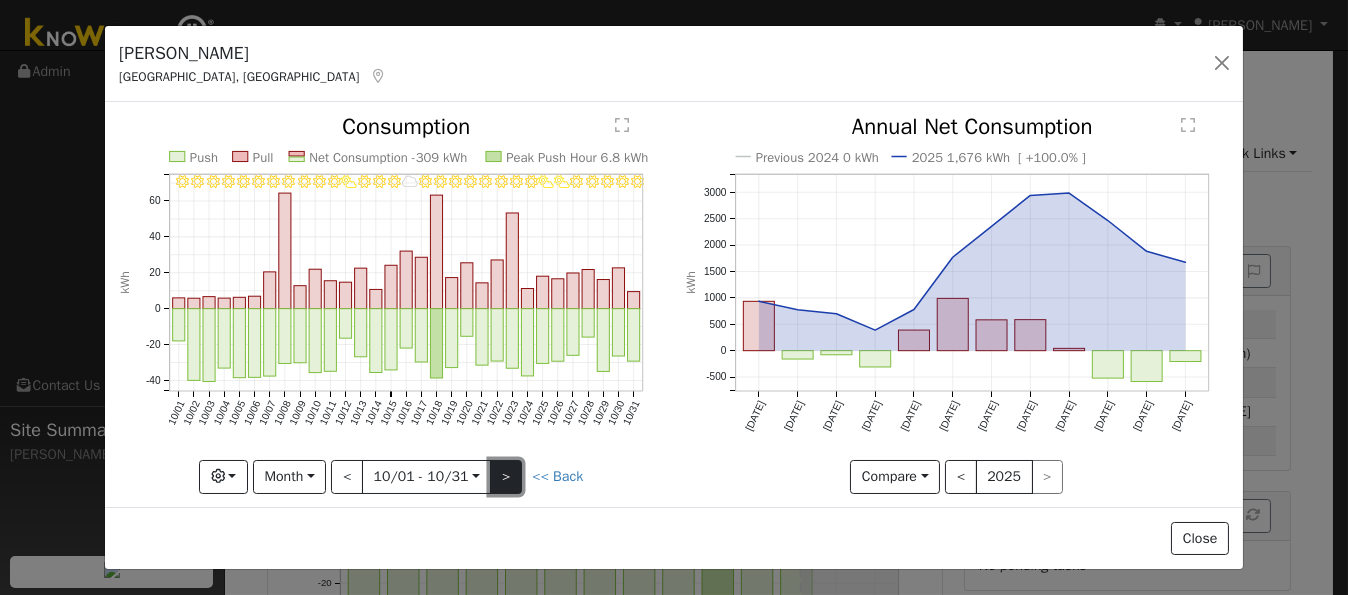 click on ">" at bounding box center (506, 477) 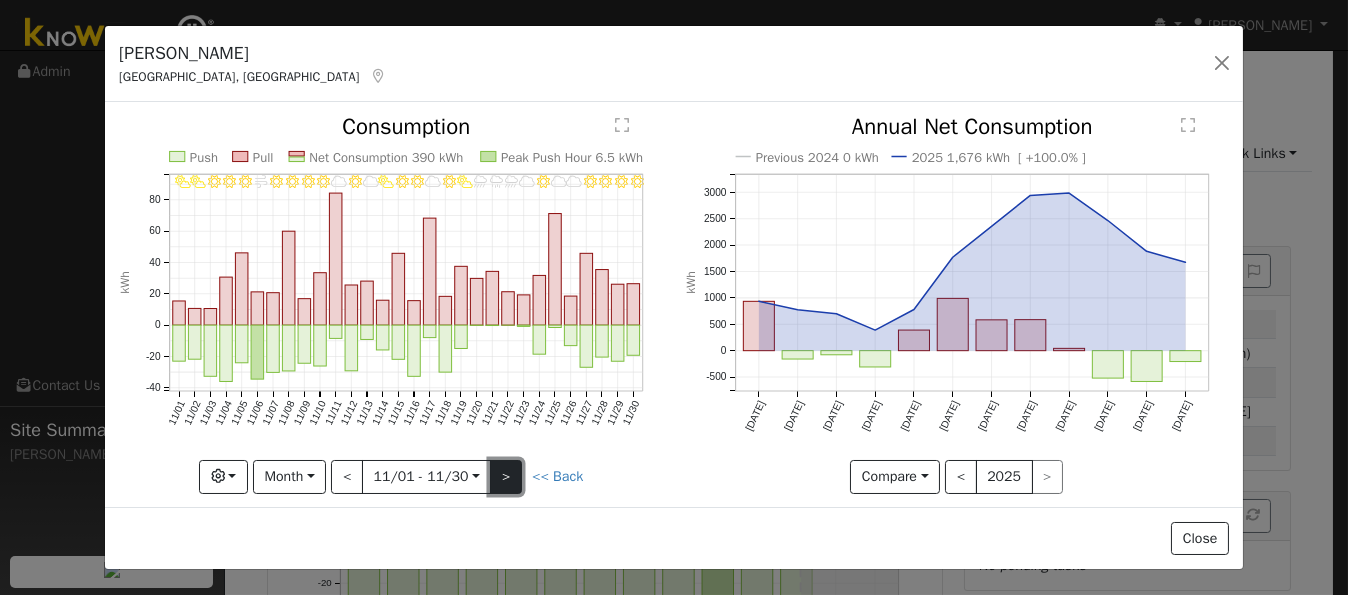 click on ">" at bounding box center (506, 477) 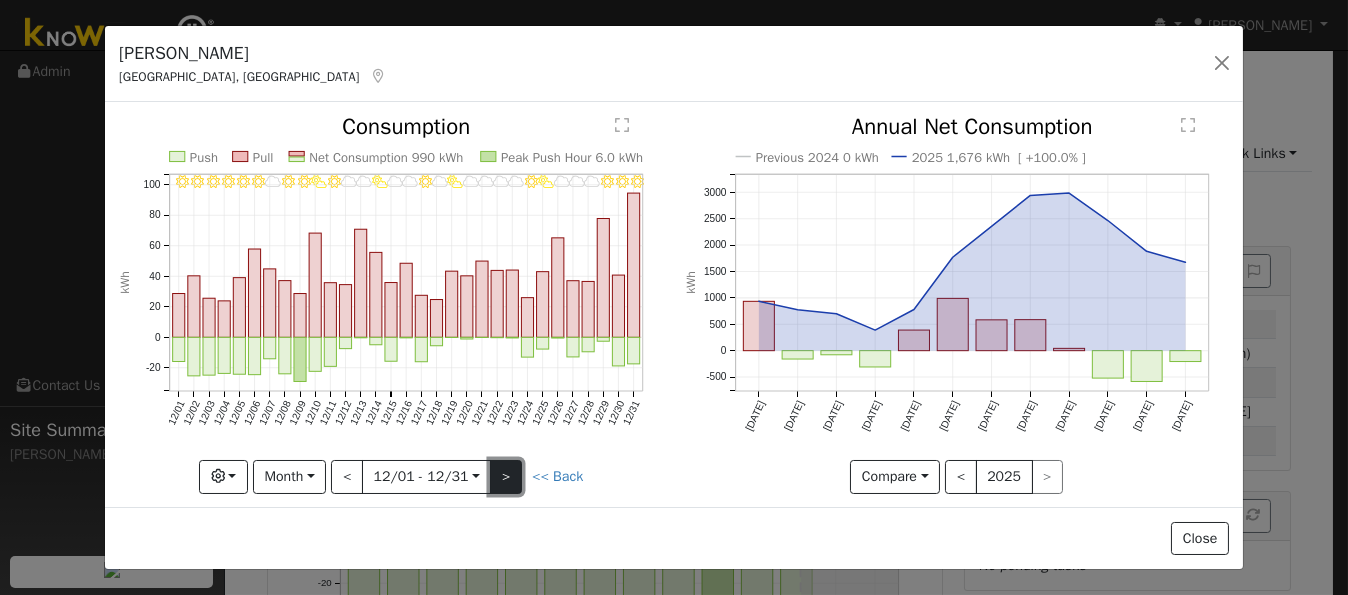 click on ">" at bounding box center [506, 477] 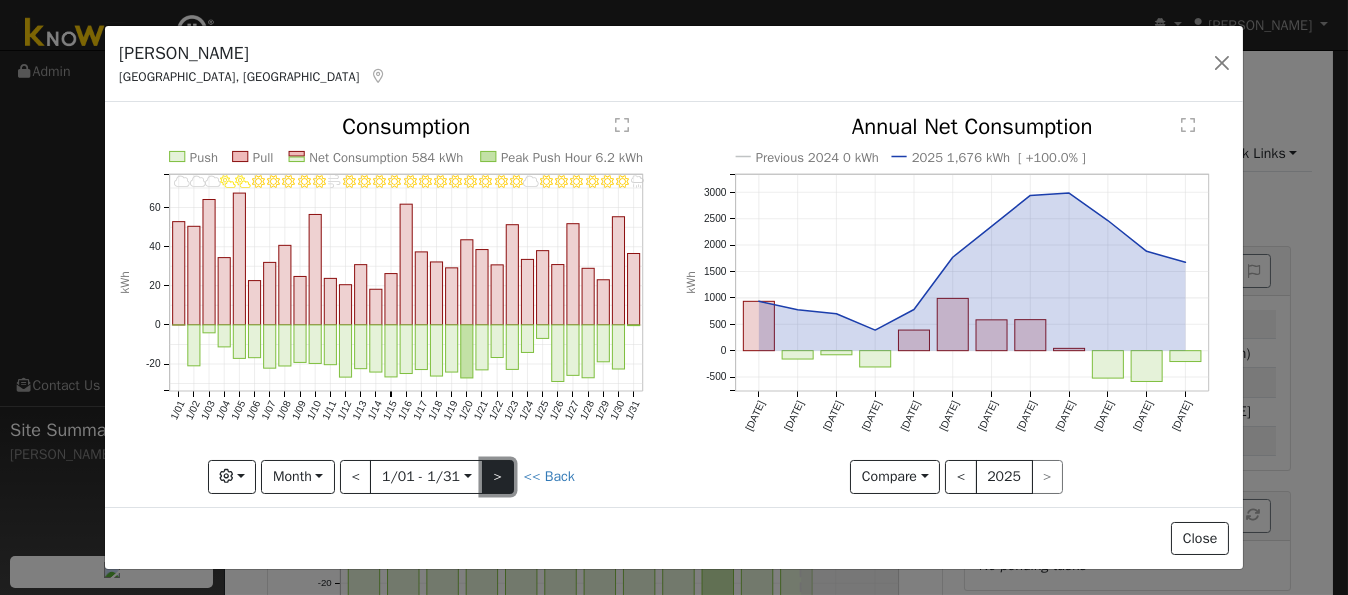 click on ">" at bounding box center [498, 477] 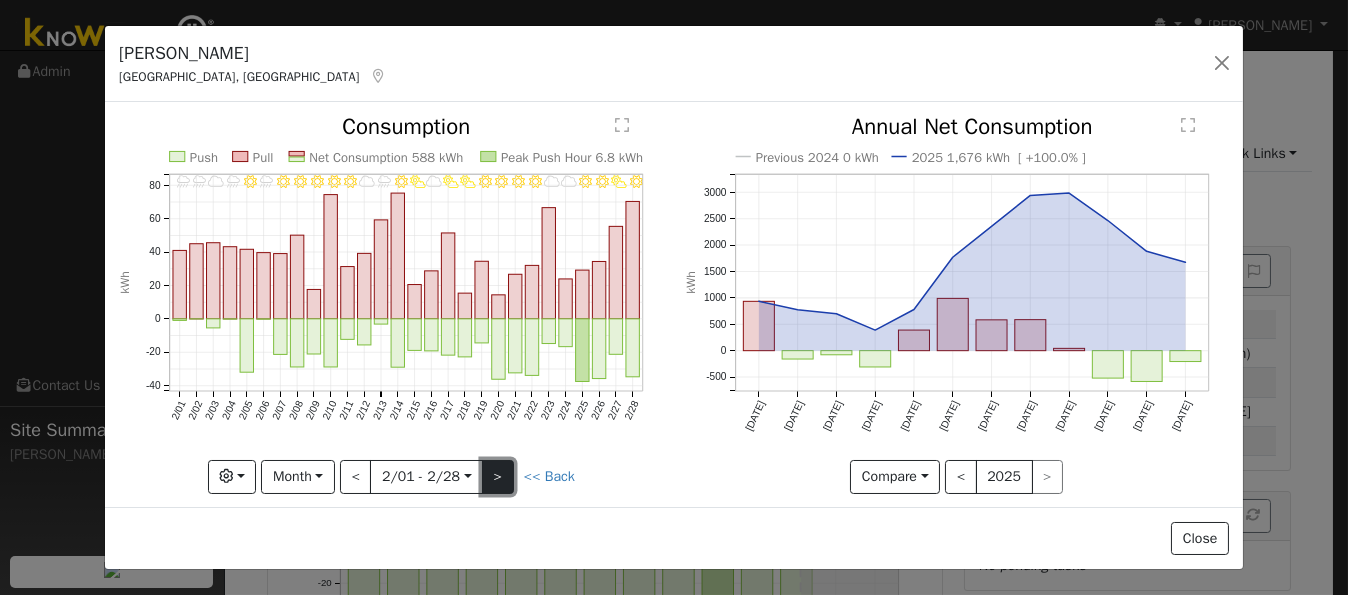 click on ">" at bounding box center [498, 477] 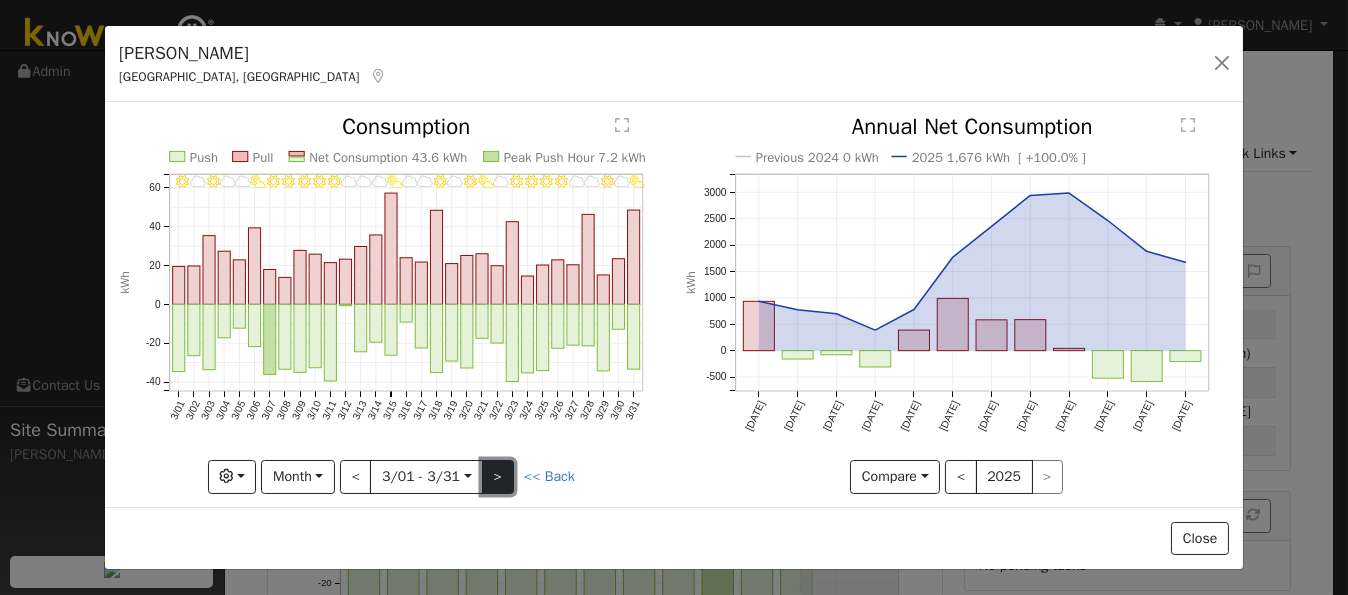 click on ">" at bounding box center (498, 477) 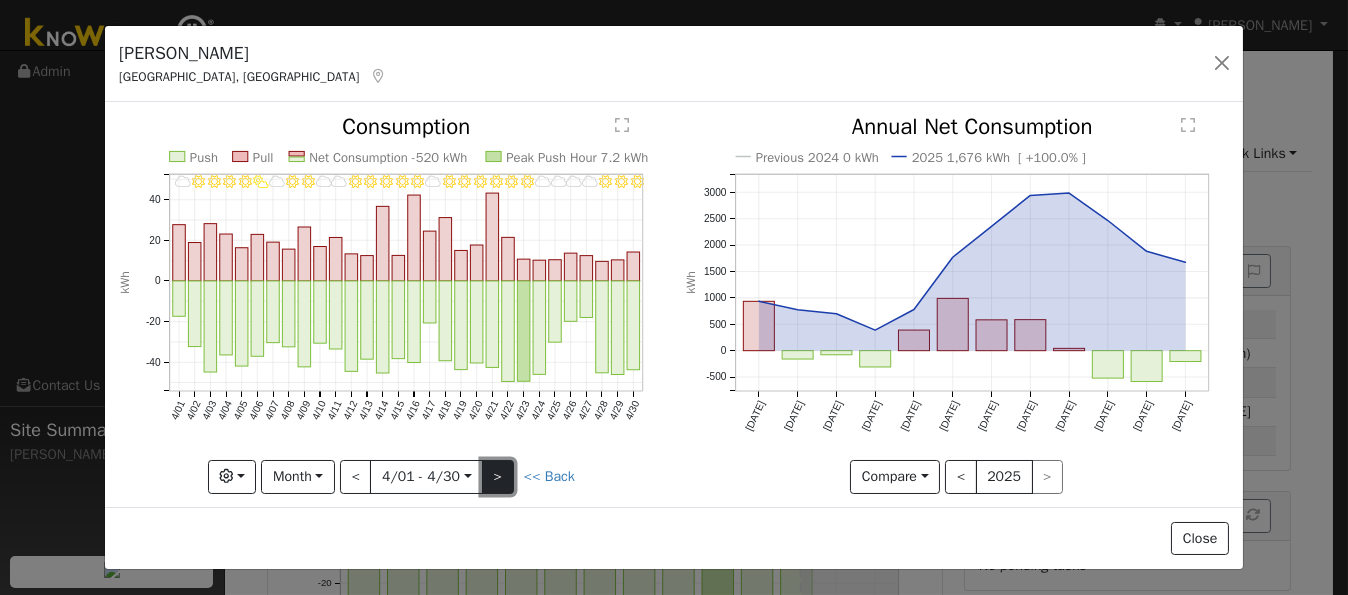 click on ">" at bounding box center (498, 477) 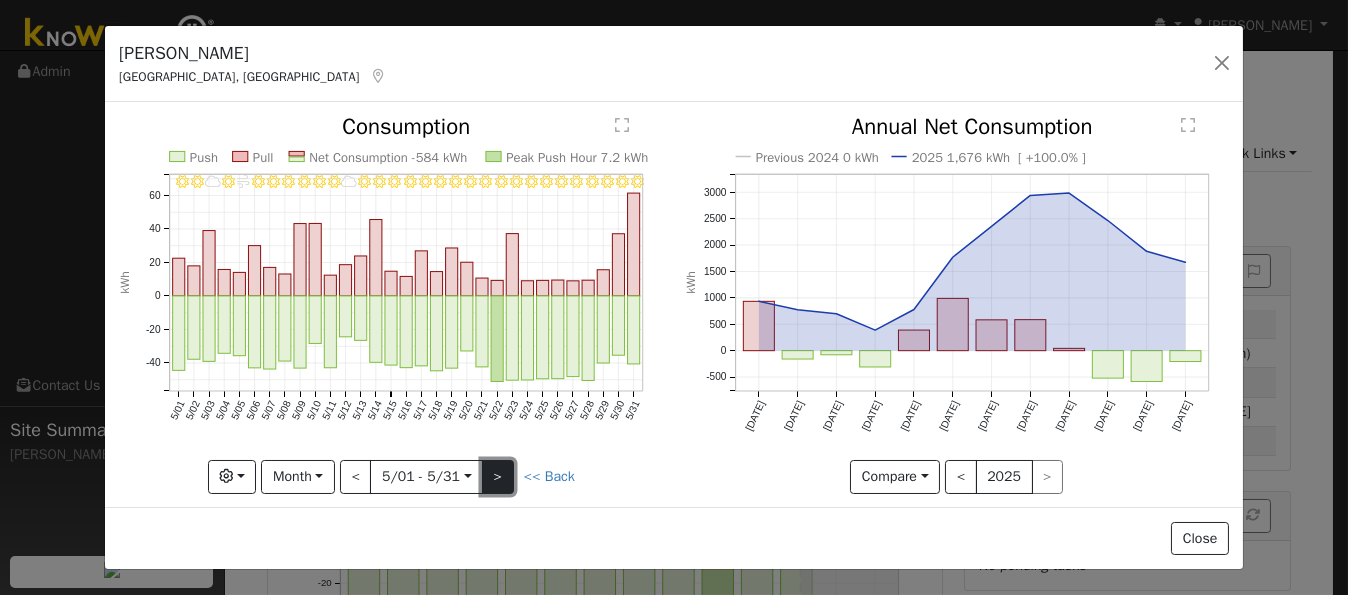 click on ">" at bounding box center [498, 477] 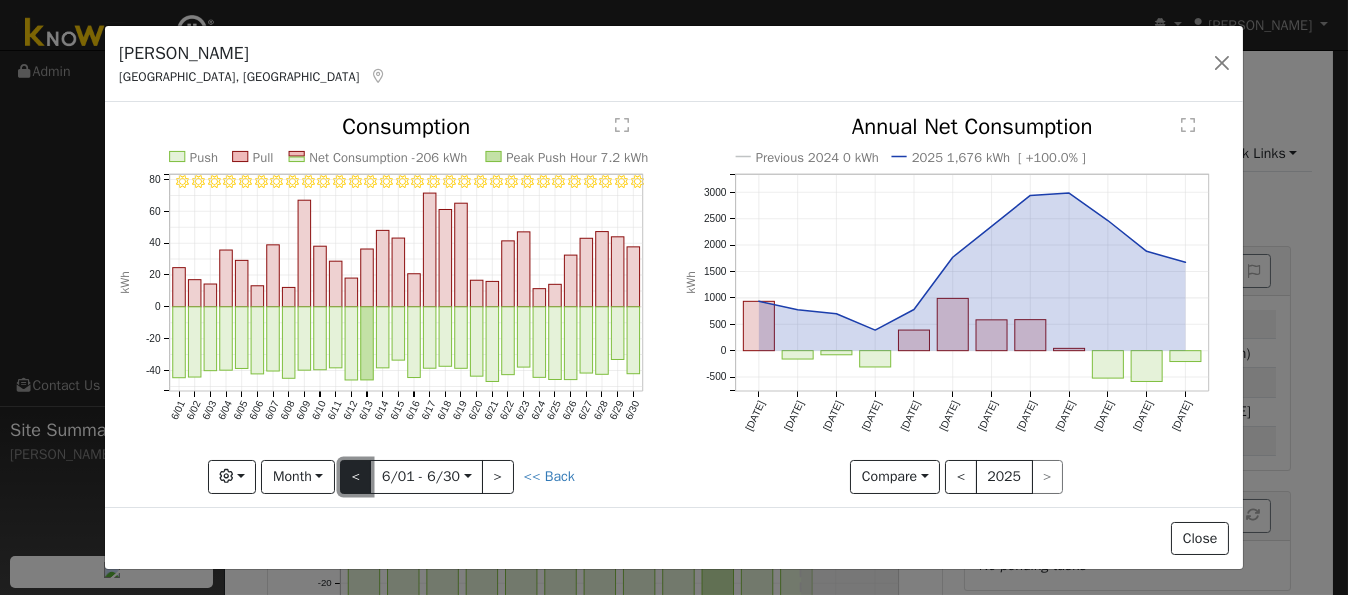 click on "<" at bounding box center (356, 477) 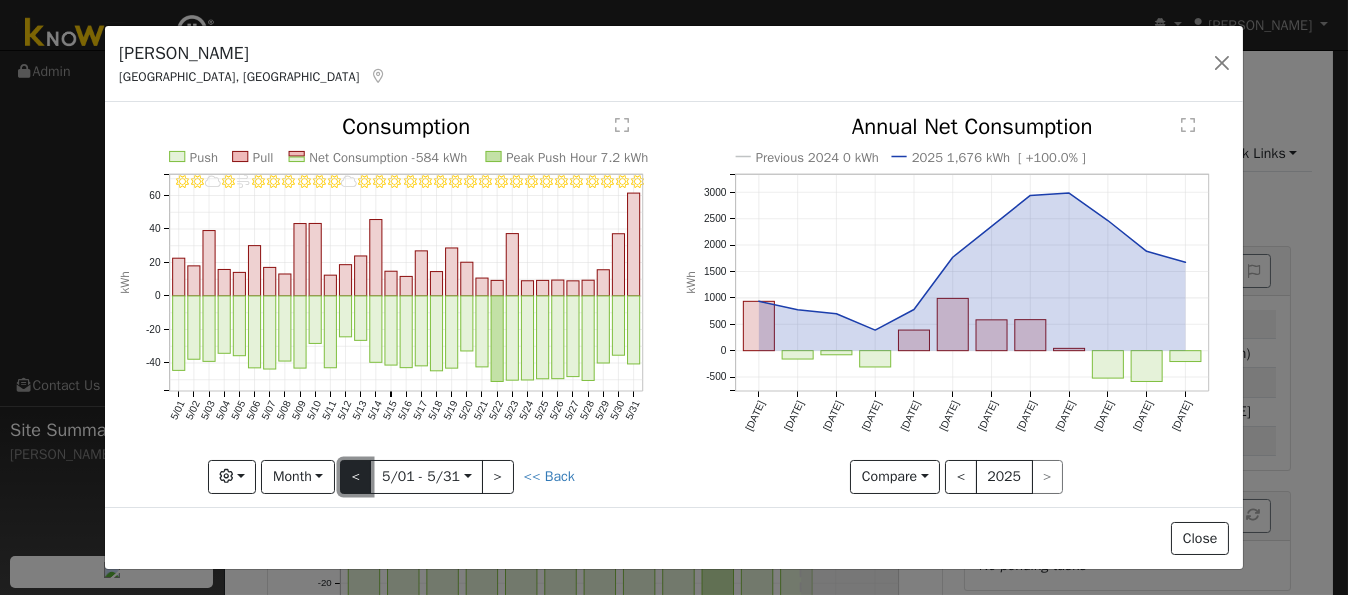 click on "<" at bounding box center (356, 477) 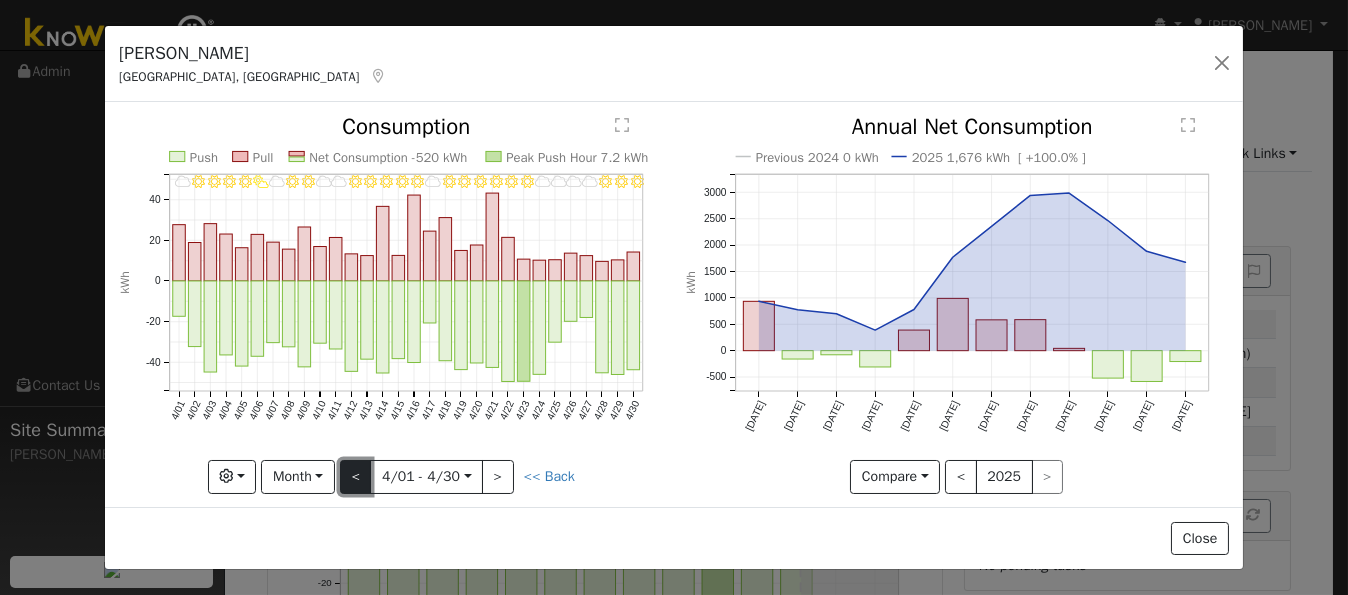 click on "<" at bounding box center [356, 477] 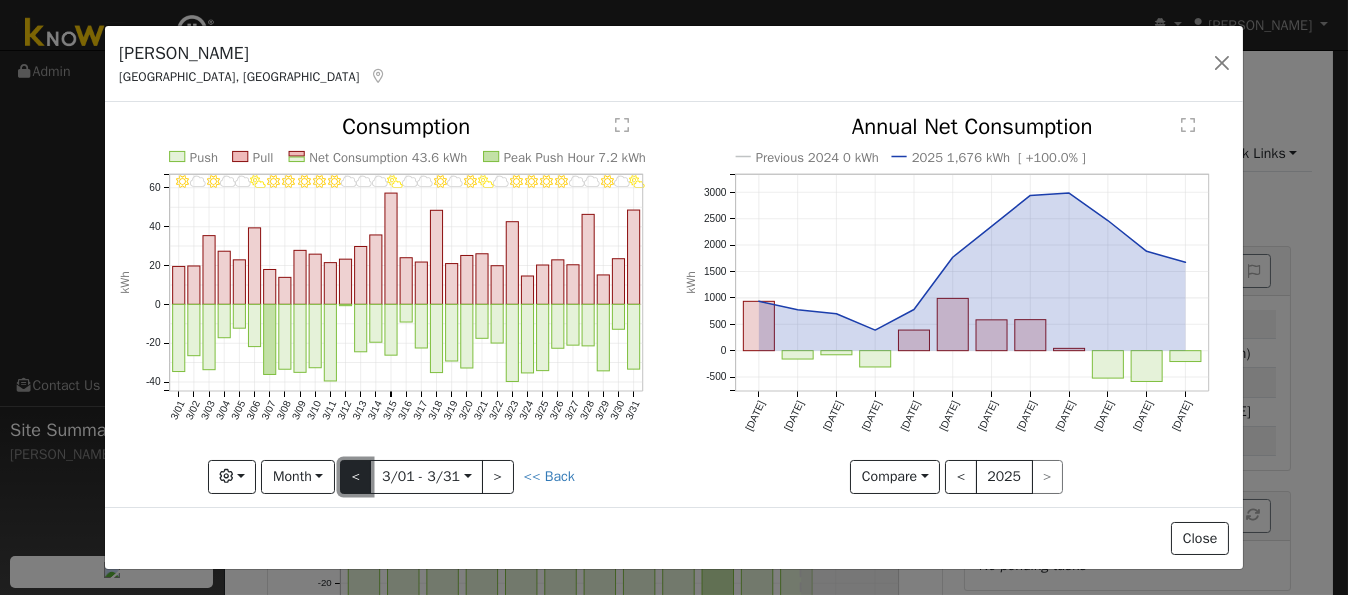 click on "<" at bounding box center (356, 477) 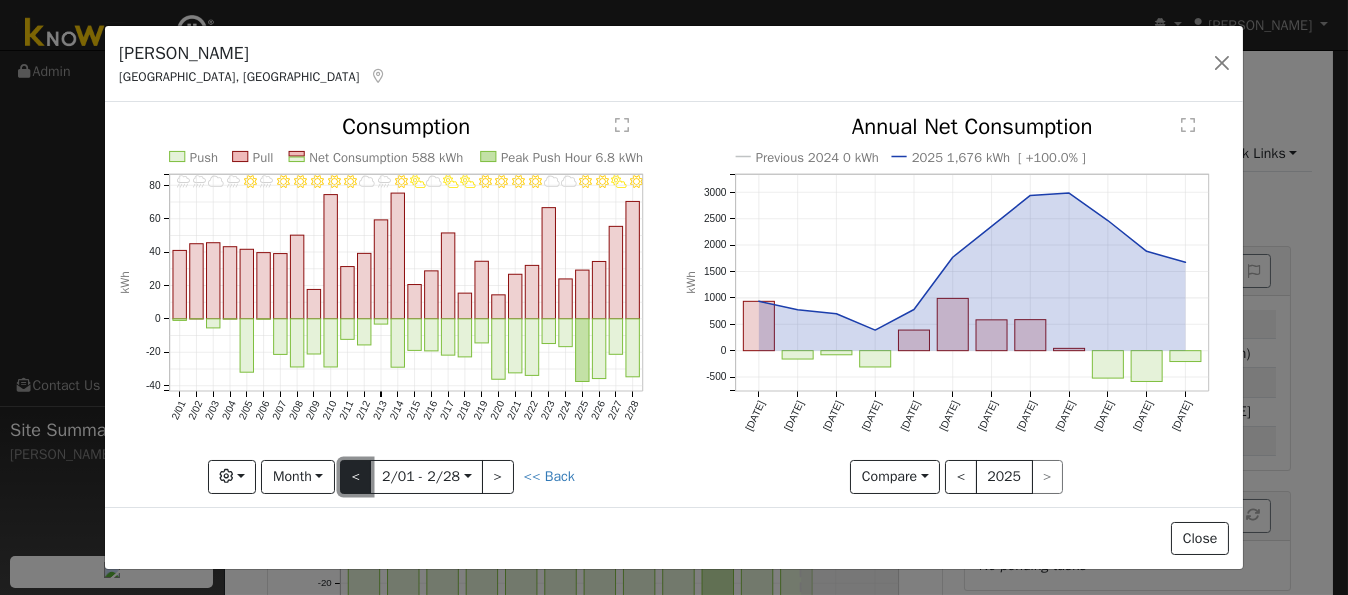 click on "<" at bounding box center [356, 477] 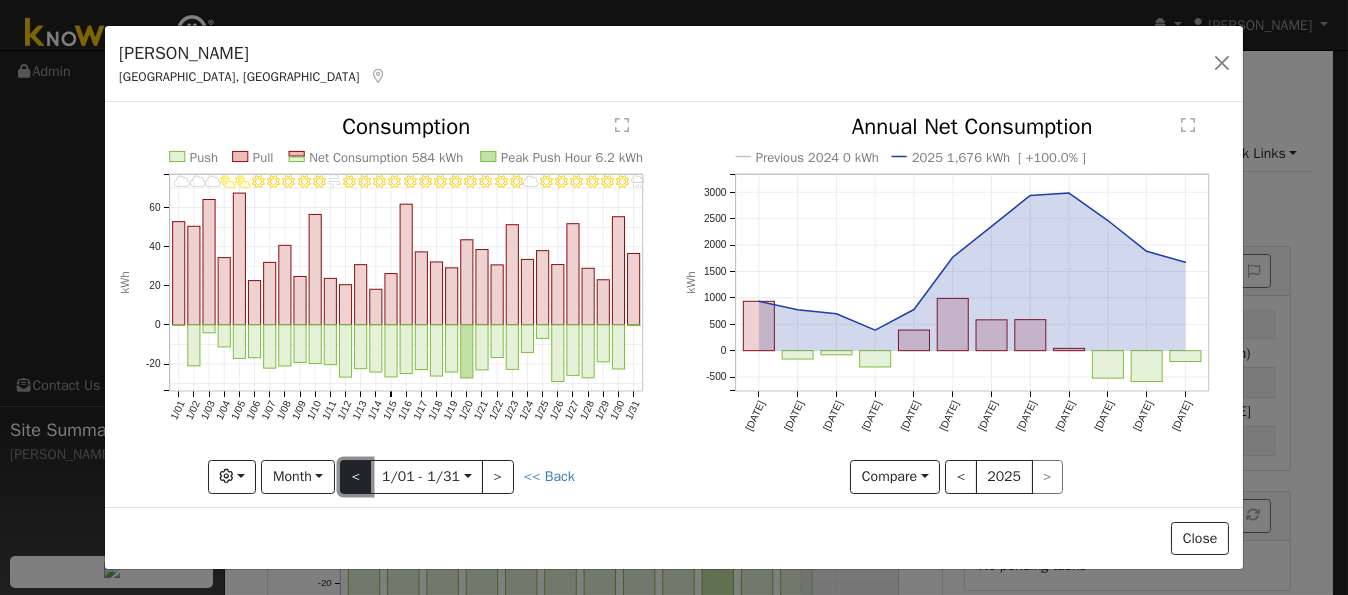 click on "<" at bounding box center (356, 477) 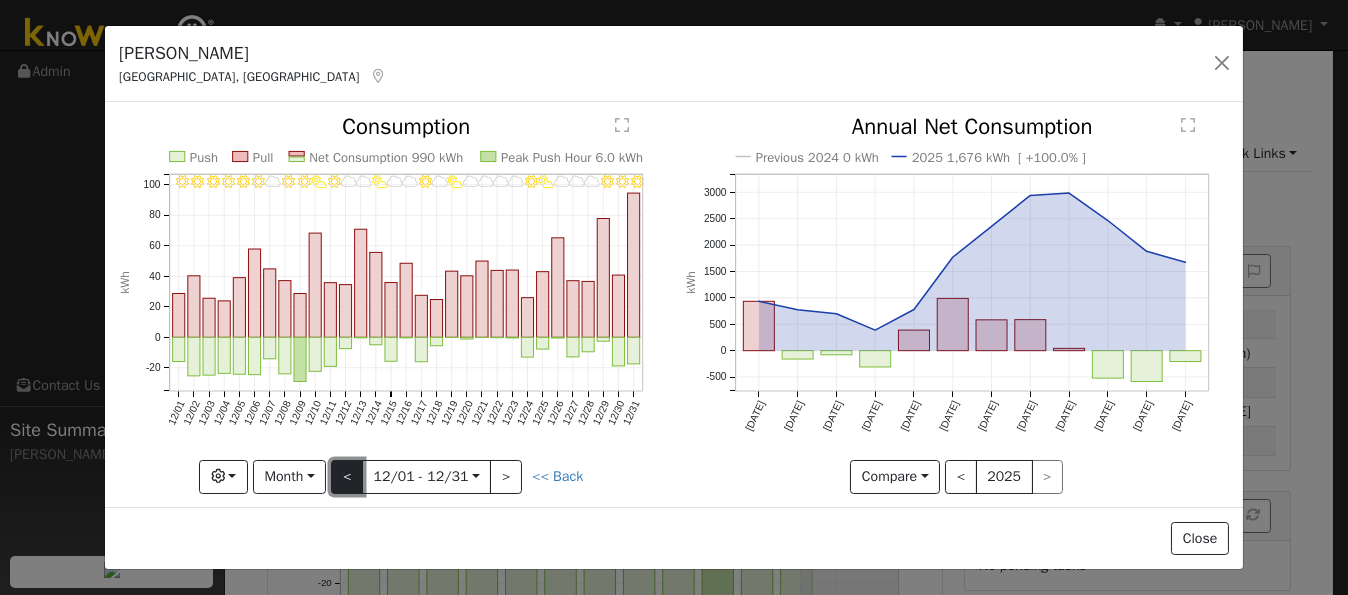 click on "<" at bounding box center [347, 477] 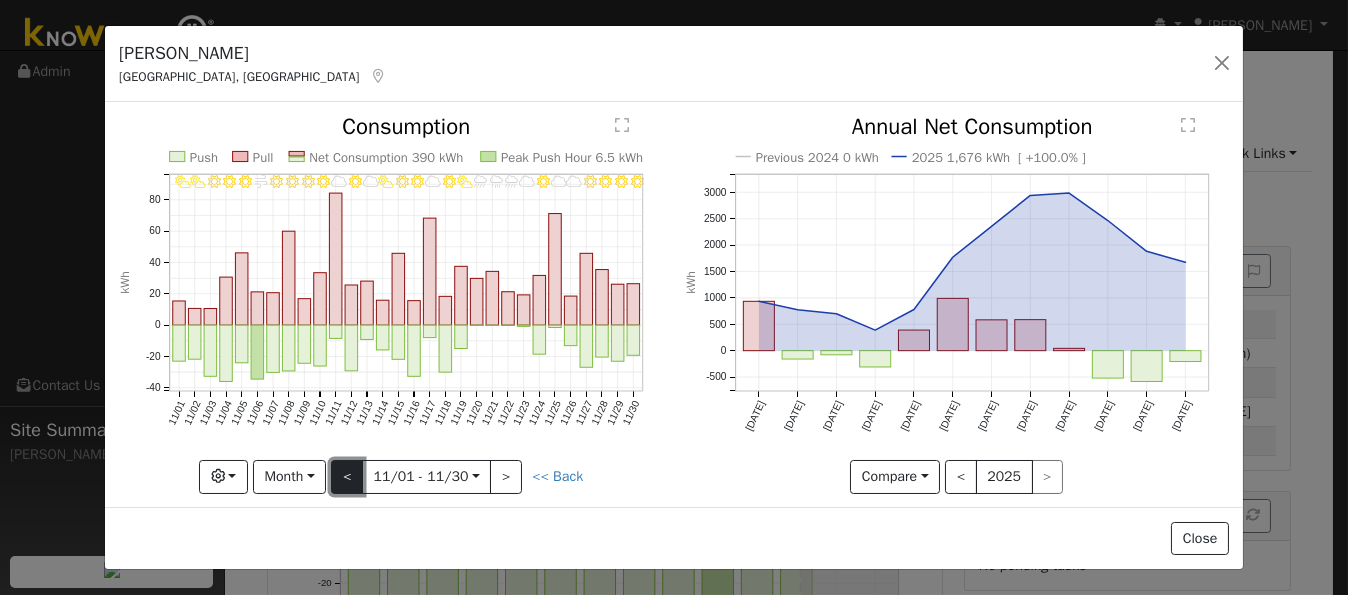 click on "<" at bounding box center [347, 477] 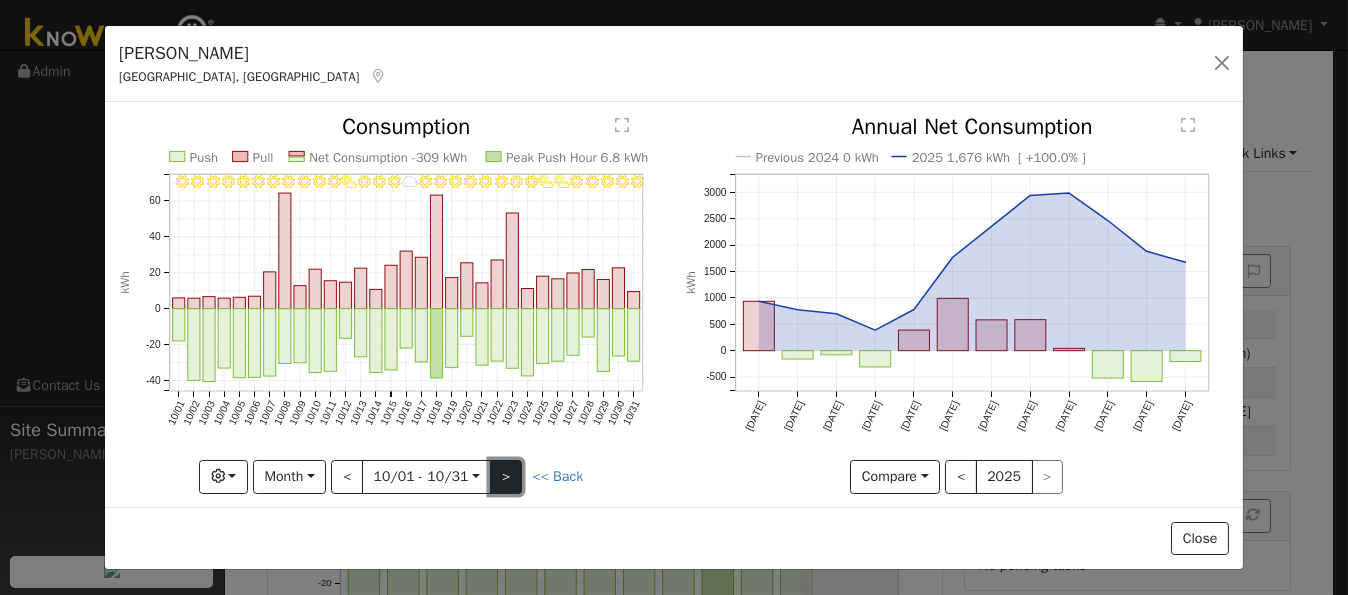click on ">" at bounding box center [506, 477] 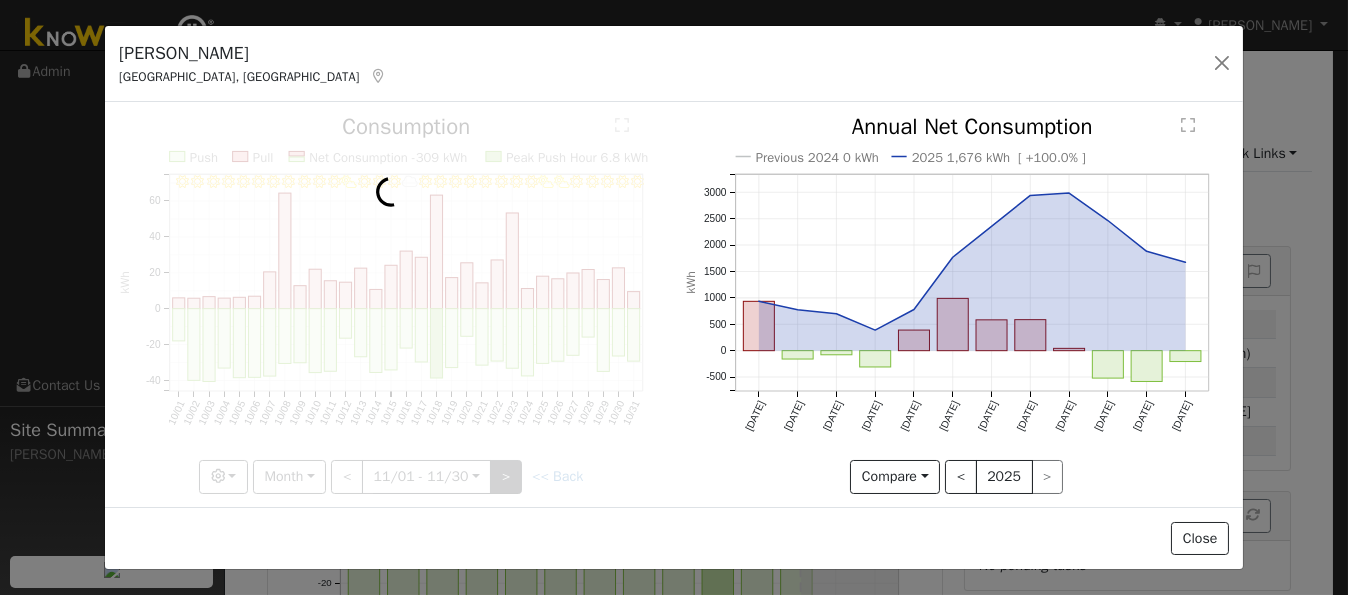 click at bounding box center (391, 304) 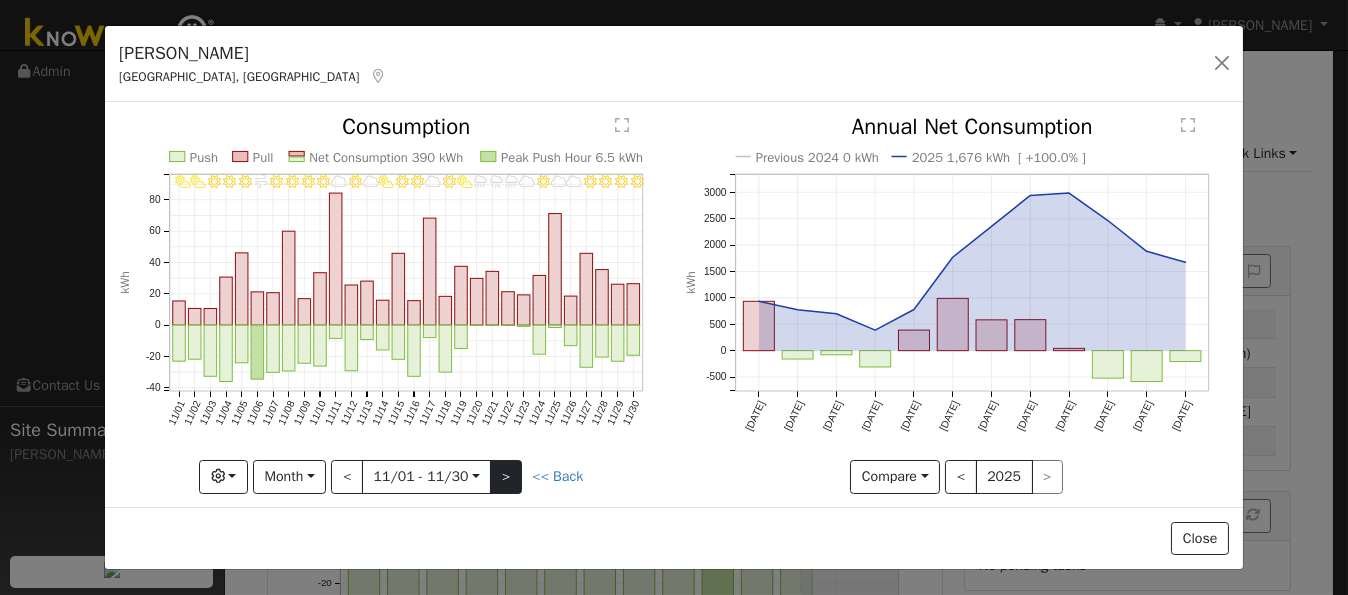 click on "11/30 - Clear 11/29 - MostlyClear 11/28 - Clear 11/27 - Clear 11/26 - Cloudy 11/25 - Cloudy 11/24 - MostlyClear 11/23 - MostlyCloudy 11/22 - Rain 11/21 - Drizzle 11/20 - Rain 11/19 - PartlyCloudy 11/18 - MostlyClear 11/17 - Cloudy 11/16 - MostlyClear 11/15 - Clear 11/14 - PartlyCloudy 11/13 - MostlyCloudy 11/12 - MostlyClear 11/11 - Cloudy 11/10 - Clear 11/09 - MostlyClear 11/08 - Clear 11/07 - Clear 11/06 - Windy 11/05 - MostlyClear 11/04 - Clear 11/03 - Clear 11/02 - PartlyCloudy 11/01 - PartlyCloudy Push Pull Net Consumption 390 kWh Peak Push Hour 6.5 kWh 11/01 11/02 11/03 11/04 11/05 11/06 11/07 11/08 11/09 11/10 11/11 11/12 11/13 11/14 11/15 11/16 11/17 11/18 11/19 11/20 11/21 11/22 11/23 11/24 11/25 11/26 11/27 11/28 11/29 11/30 -40 -20 0 20 40 60 80  Consumption kWh onclick="" onclick="" onclick="" onclick="" onclick="" onclick="" onclick="" onclick="" onclick="" onclick="" onclick="" onclick="" onclick="" onclick="" onclick="" onclick="" onclick="" onclick="" onclick="" onclick="" onclick="" Graphs" 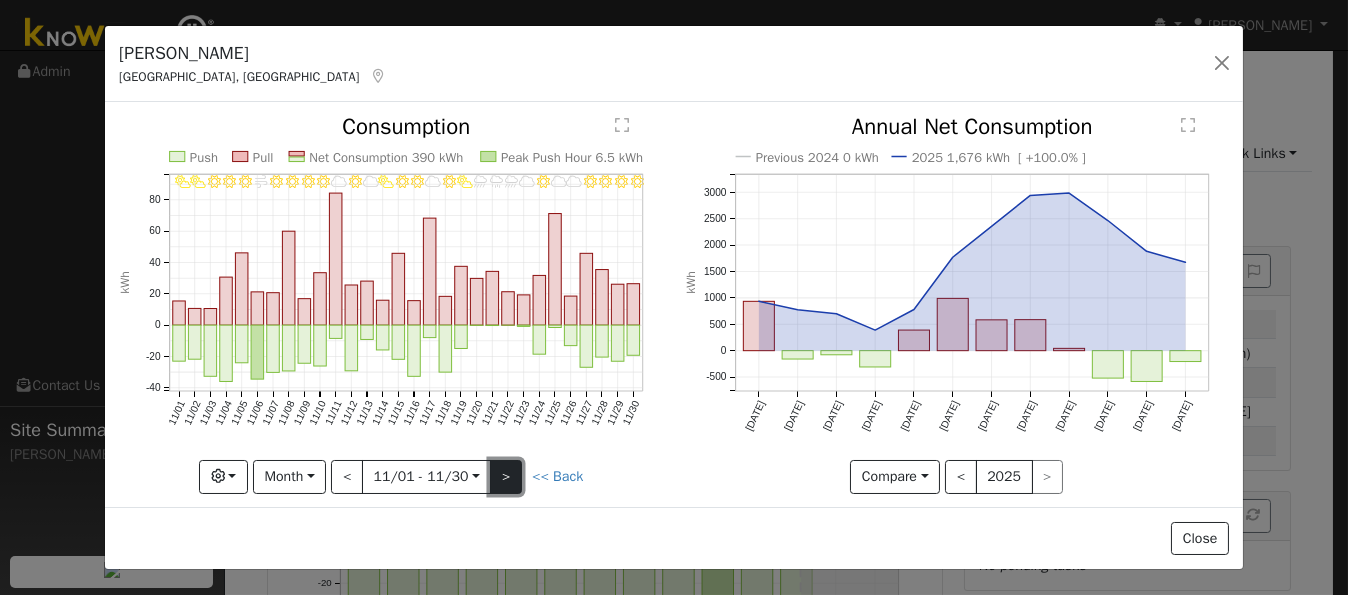 click on ">" at bounding box center [506, 477] 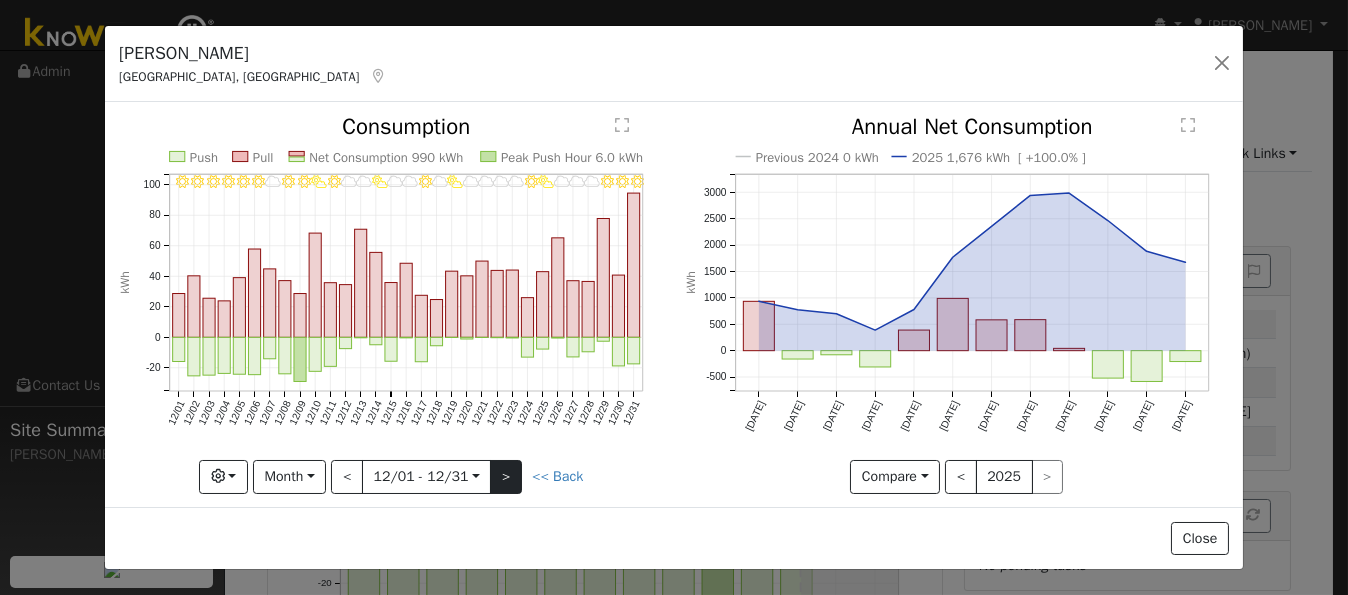 click on "12/31 - Clear 12/30 - MostlyClear 12/29 - MostlyClear 12/28 - Cloudy 12/27 - MostlyCloudy 12/26 - Cloudy 12/25 - PartlyCloudy 12/24 - MostlyClear 12/23 - Cloudy 12/22 - Cloudy 12/21 - Cloudy 12/20 - Cloudy 12/19 - PartlyCloudy 12/18 - Cloudy 12/17 - MostlyClear 12/16 - Cloudy 12/15 - MostlyCloudy 12/14 - PartlyCloudy 12/13 - Cloudy 12/12 - Cloudy 12/11 - MostlyClear 12/10 - PartlyCloudy 12/09 - Clear 12/08 - Clear 12/07 - MostlyCloudy 12/06 - Clear 12/05 - Clear 12/04 - Clear 12/03 - Clear 12/02 - MostlyClear 12/01 - MostlyClear Push Pull Net Consumption 990 kWh Peak Push Hour 6.0 kWh 12/01 12/02 12/03 12/04 12/05 12/06 12/07 12/08 12/09 12/10 12/11 12/12 12/13 12/14 12/15 12/16 12/17 12/18 12/19 12/20 12/21 12/22 12/23 12/24 12/25 12/26 12/27 12/28 12/29 12/30 12/31 -20 0 20 40 60 80 100  Consumption kWh onclick="" onclick="" onclick="" onclick="" onclick="" onclick="" onclick="" onclick="" onclick="" onclick="" onclick="" onclick="" onclick="" onclick="" onclick="" onclick="" onclick="" onclick="" Graphs" 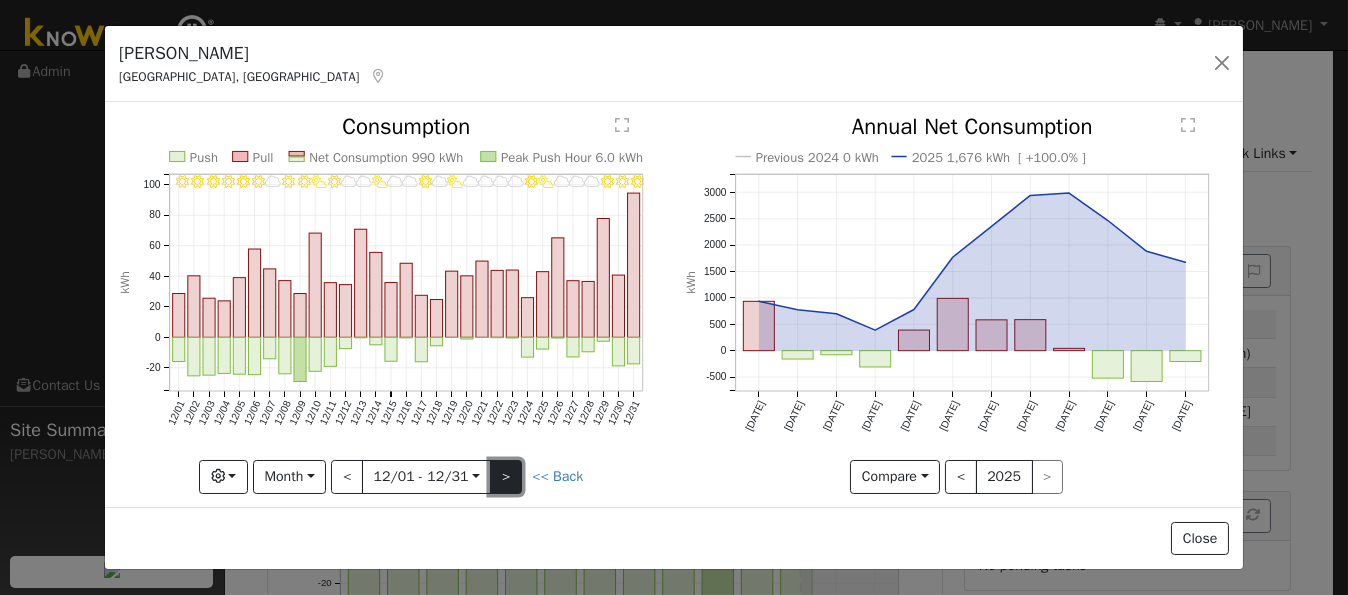 click on ">" at bounding box center (506, 477) 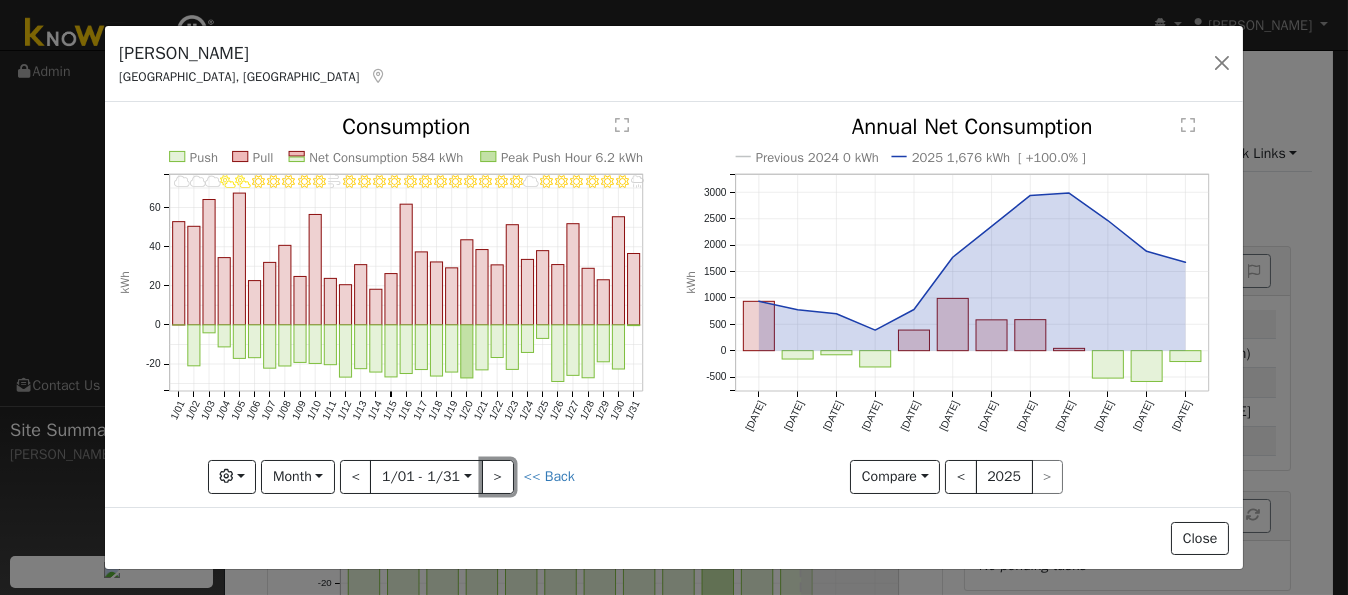 click on ">" at bounding box center [498, 477] 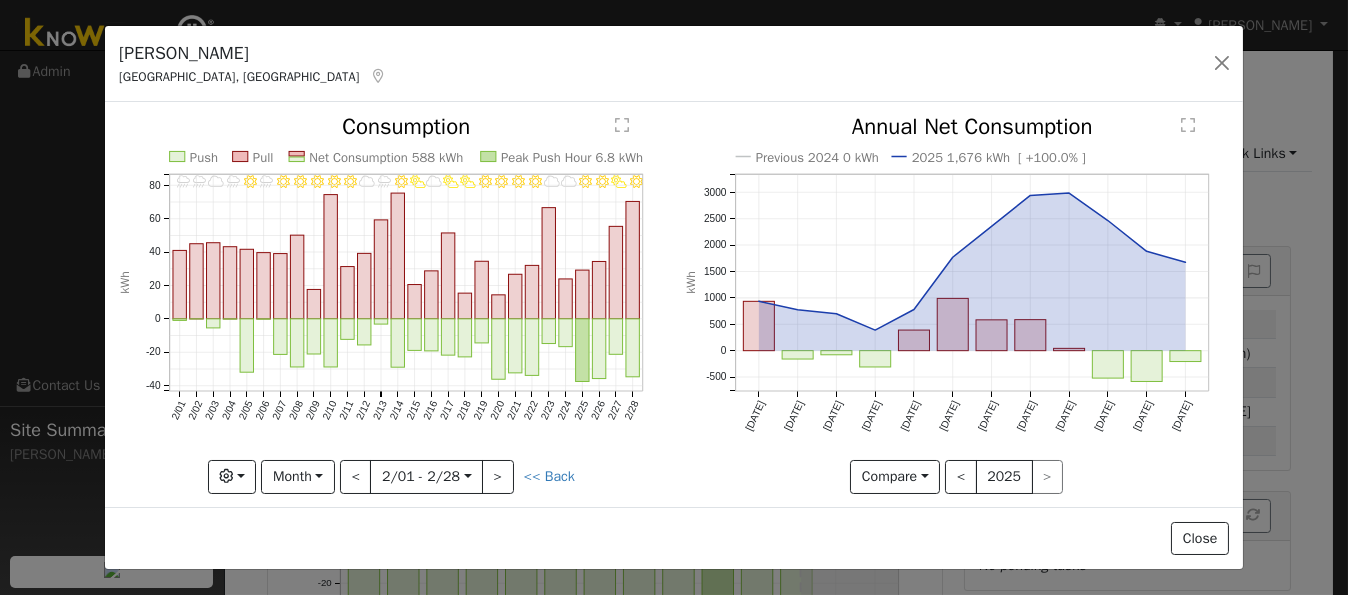 click on "2/28 - Clear 2/27 - PartlyCloudy 2/26 - Clear 2/25 - Clear 2/24 - Cloudy 2/23 - MostlyCloudy 2/22 - MostlyClear 2/21 - Clear 2/20 - Clear 2/19 - MostlyClear 2/18 - PartlyCloudy 2/17 - PartlyCloudy 2/16 - Cloudy 2/15 - PartlyCloudy 2/14 - Clear 2/13 - Rain 2/12 - MostlyCloudy 2/11 - MostlyClear 2/10 - Clear 2/09 - Clear 2/08 - Clear 2/07 - MostlyClear 2/06 - Rain 2/05 - Clear 2/04 - Rain 2/03 - Cloudy 2/02 - Rain 2/01 - Rain Push Pull Net Consumption 588 kWh Peak Push Hour 6.8 kWh 2/01 2/02 2/03 2/04 2/05 2/06 2/07 2/08 2/09 2/10 2/11 2/12 2/13 2/14 2/15 2/16 2/17 2/18 2/19 2/20 2/21 2/22 2/23 2/24 2/25 2/26 2/27 2/28 -40 -20 0 20 40 60 80  Consumption kWh onclick="" onclick="" onclick="" onclick="" onclick="" onclick="" onclick="" onclick="" onclick="" onclick="" onclick="" onclick="" onclick="" onclick="" onclick="" onclick="" onclick="" onclick="" onclick="" onclick="" onclick="" onclick="" onclick="" onclick="" onclick="" onclick="" onclick="" onclick="" onclick="" onclick="" onclick="" onclick="" °F $" 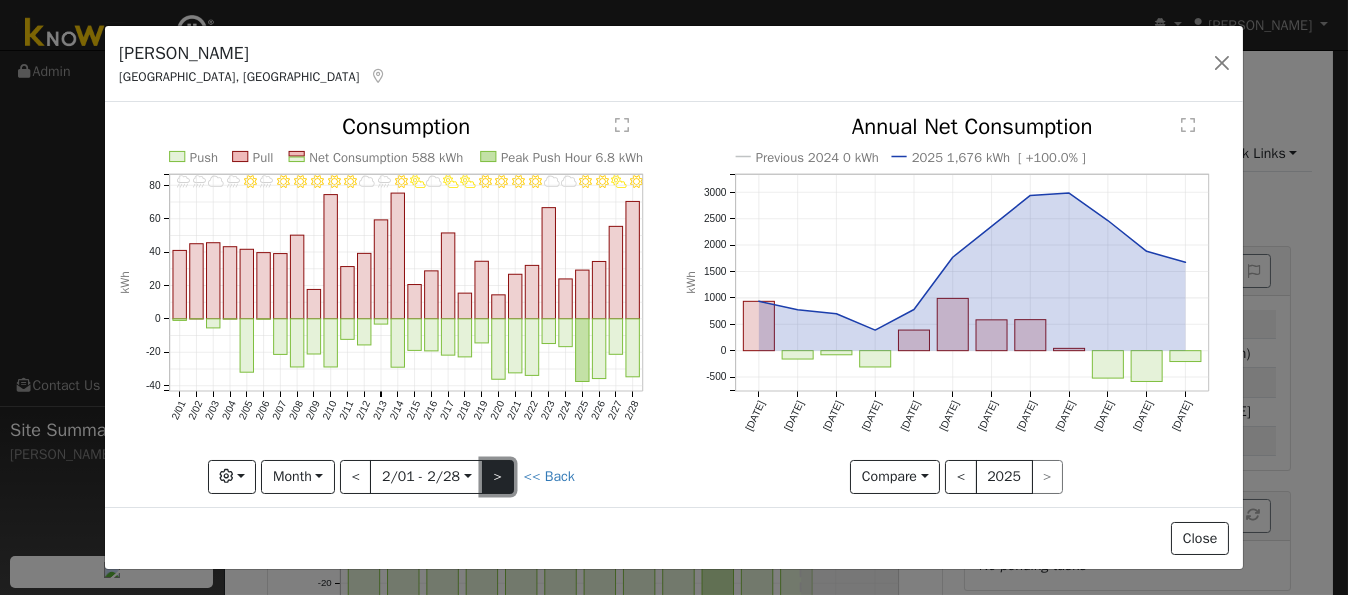 click on ">" at bounding box center (498, 477) 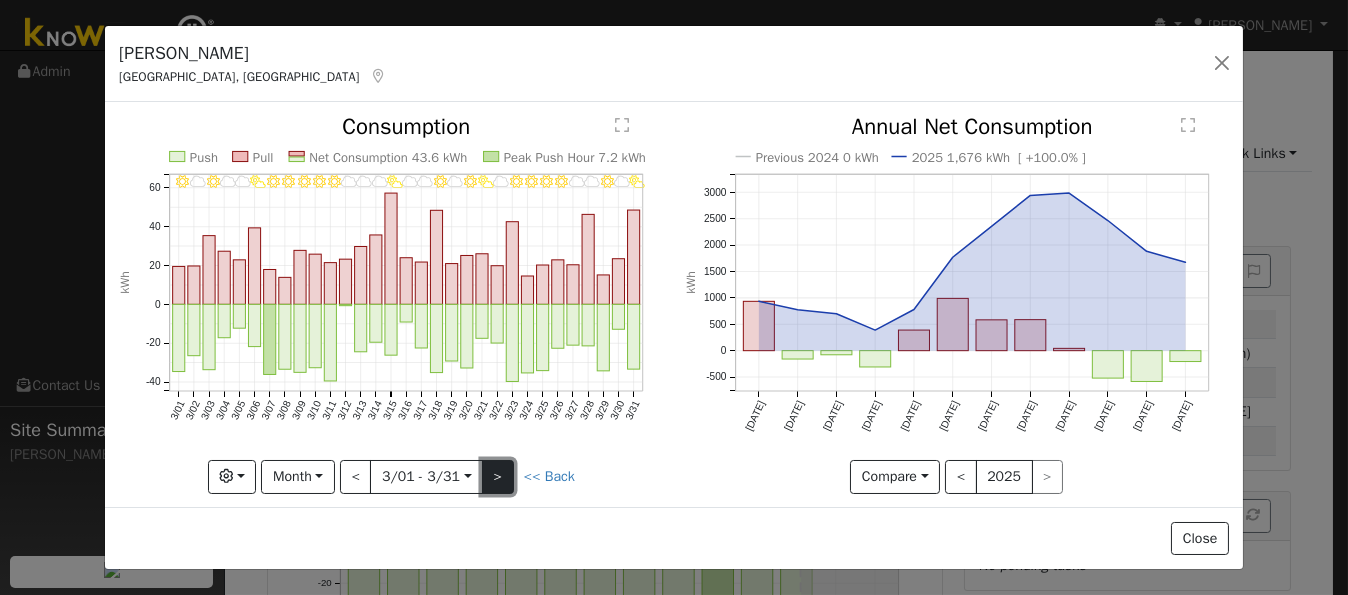 click on ">" at bounding box center [498, 477] 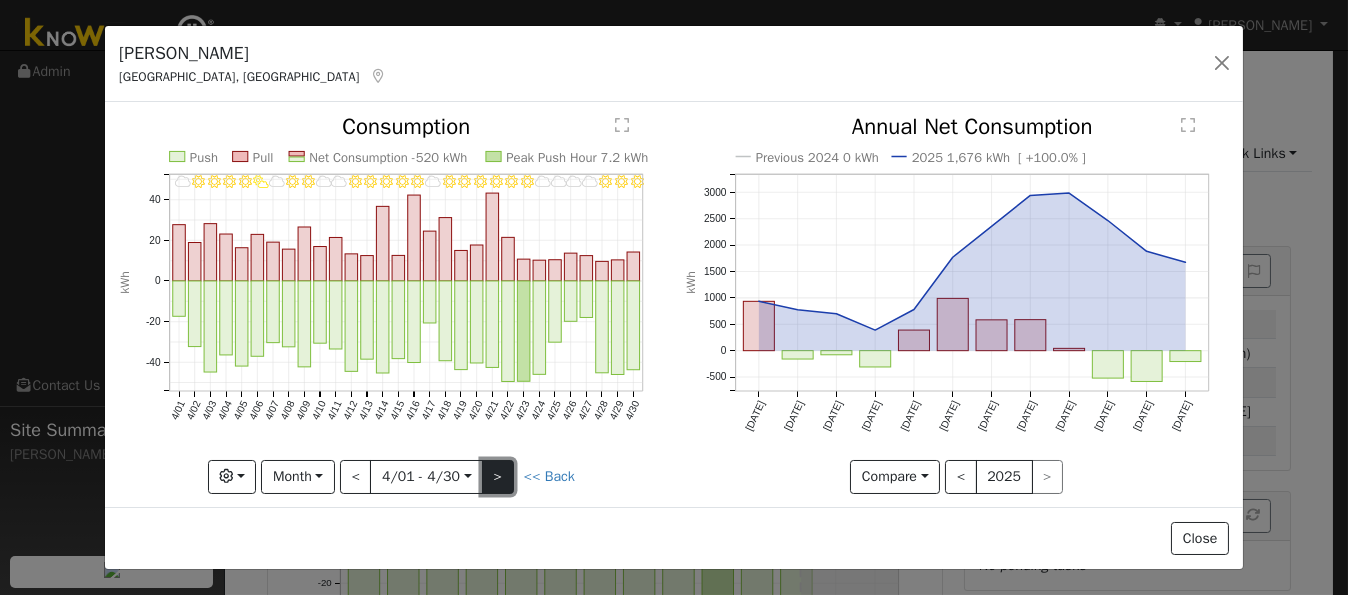 click on ">" at bounding box center [498, 477] 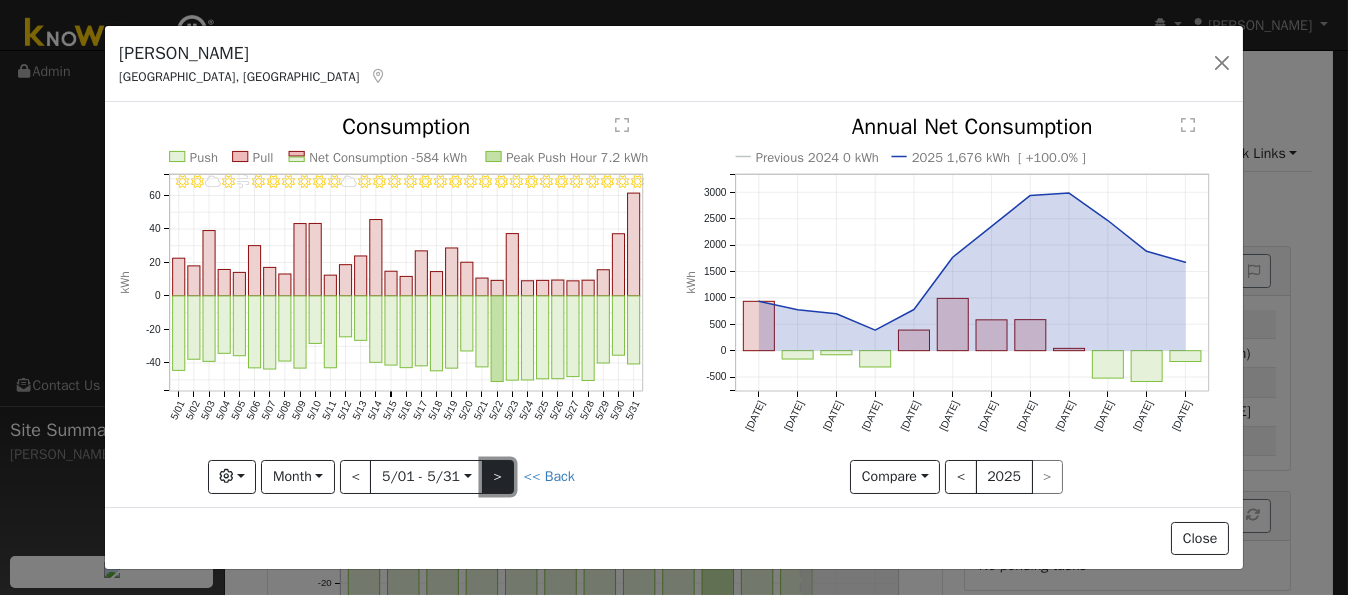click on ">" at bounding box center [498, 477] 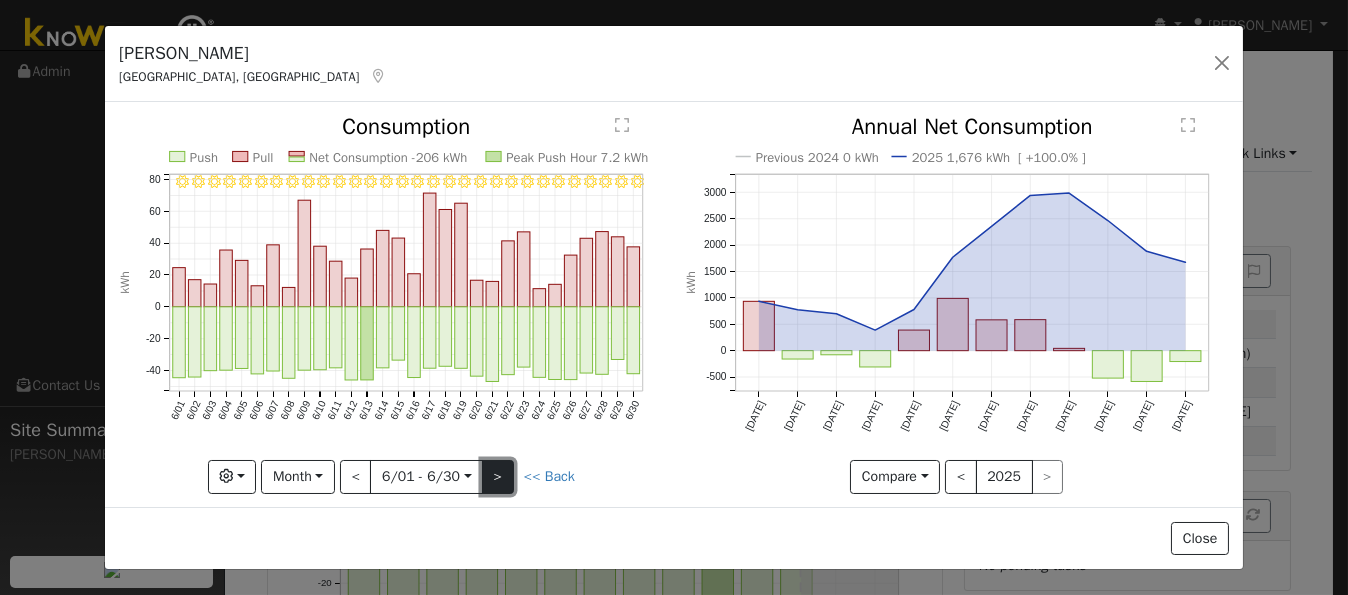 click on ">" at bounding box center [498, 477] 